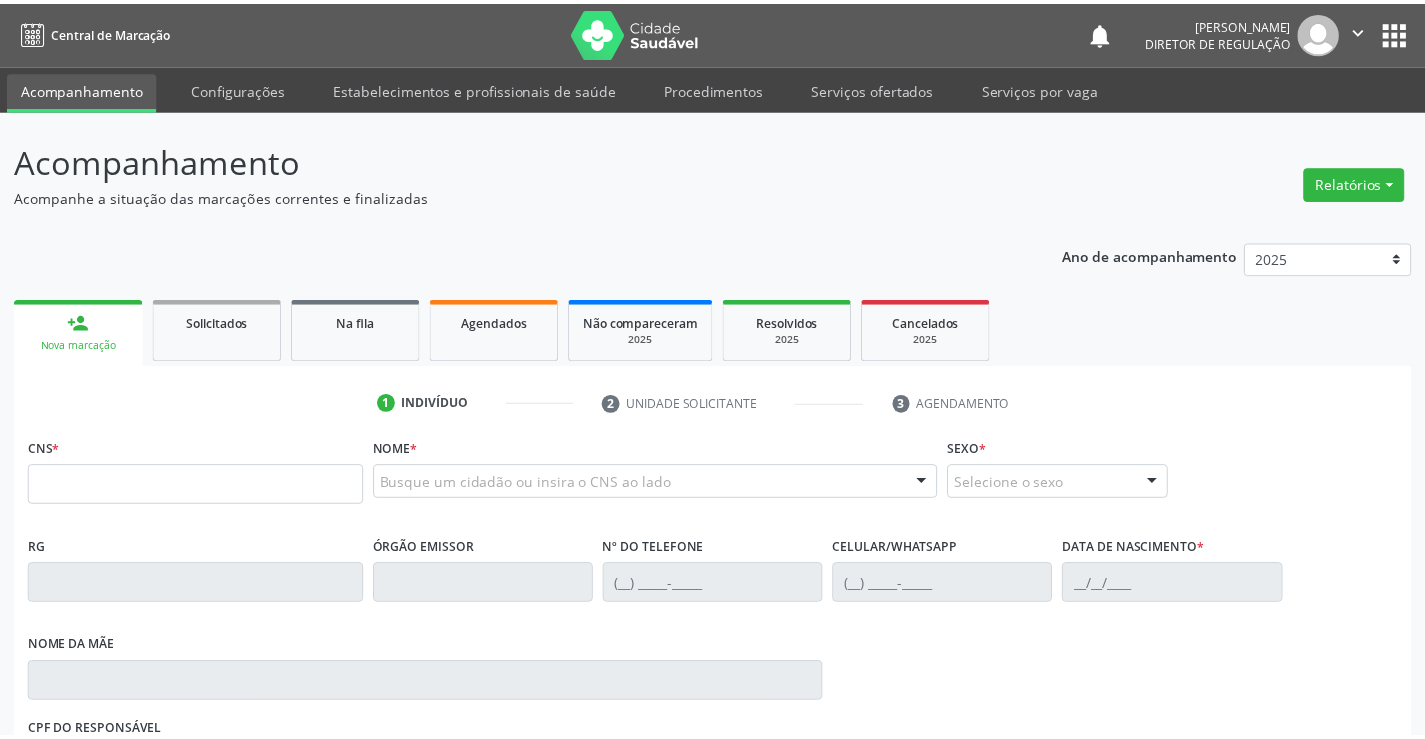 scroll, scrollTop: 0, scrollLeft: 0, axis: both 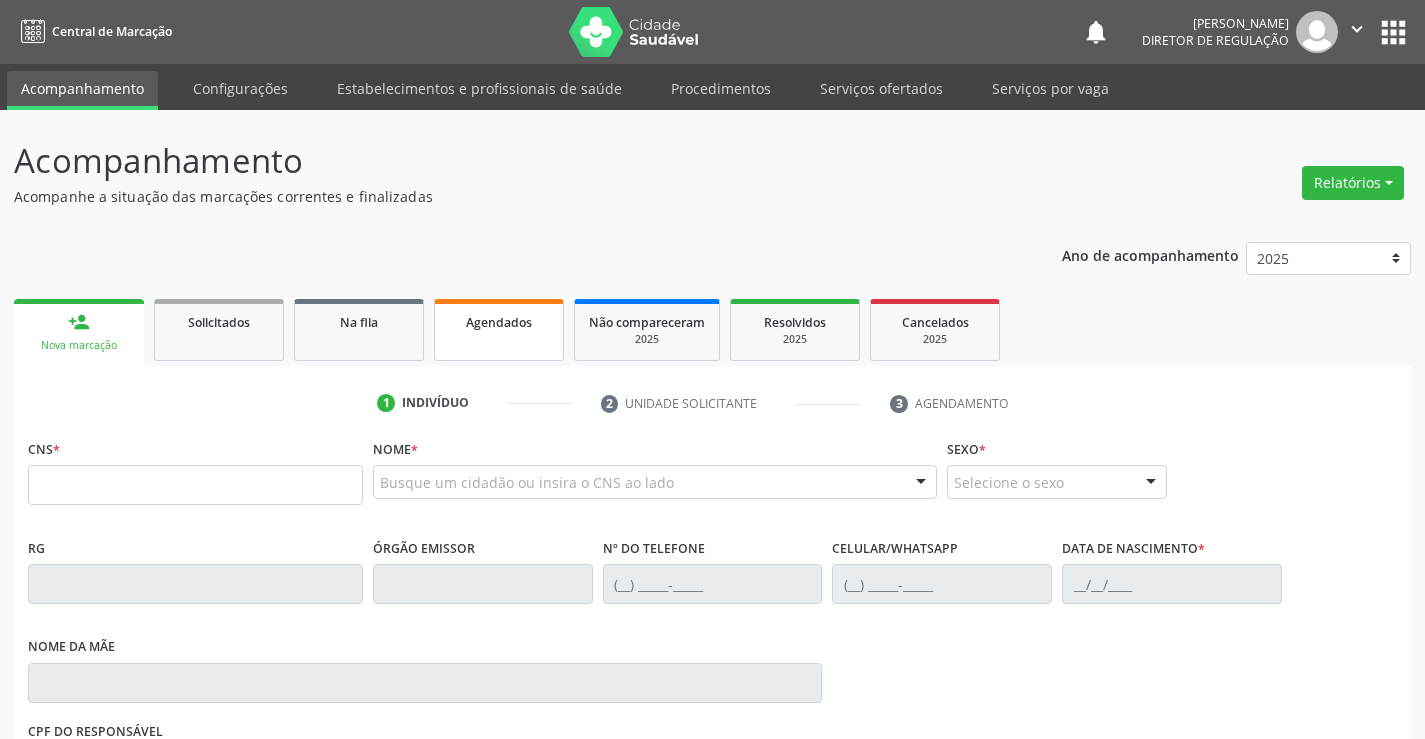 click on "Agendados" at bounding box center (499, 322) 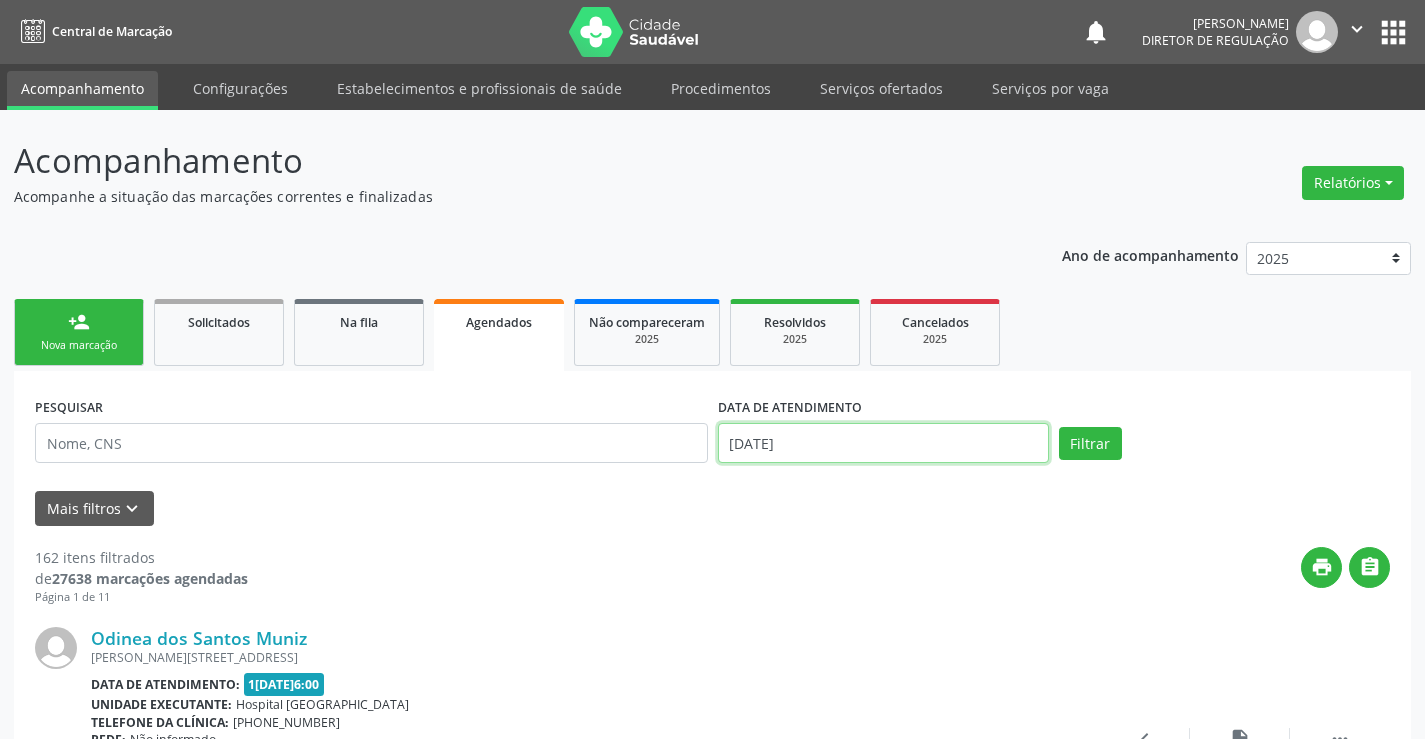 click on "[DATE]" at bounding box center [883, 443] 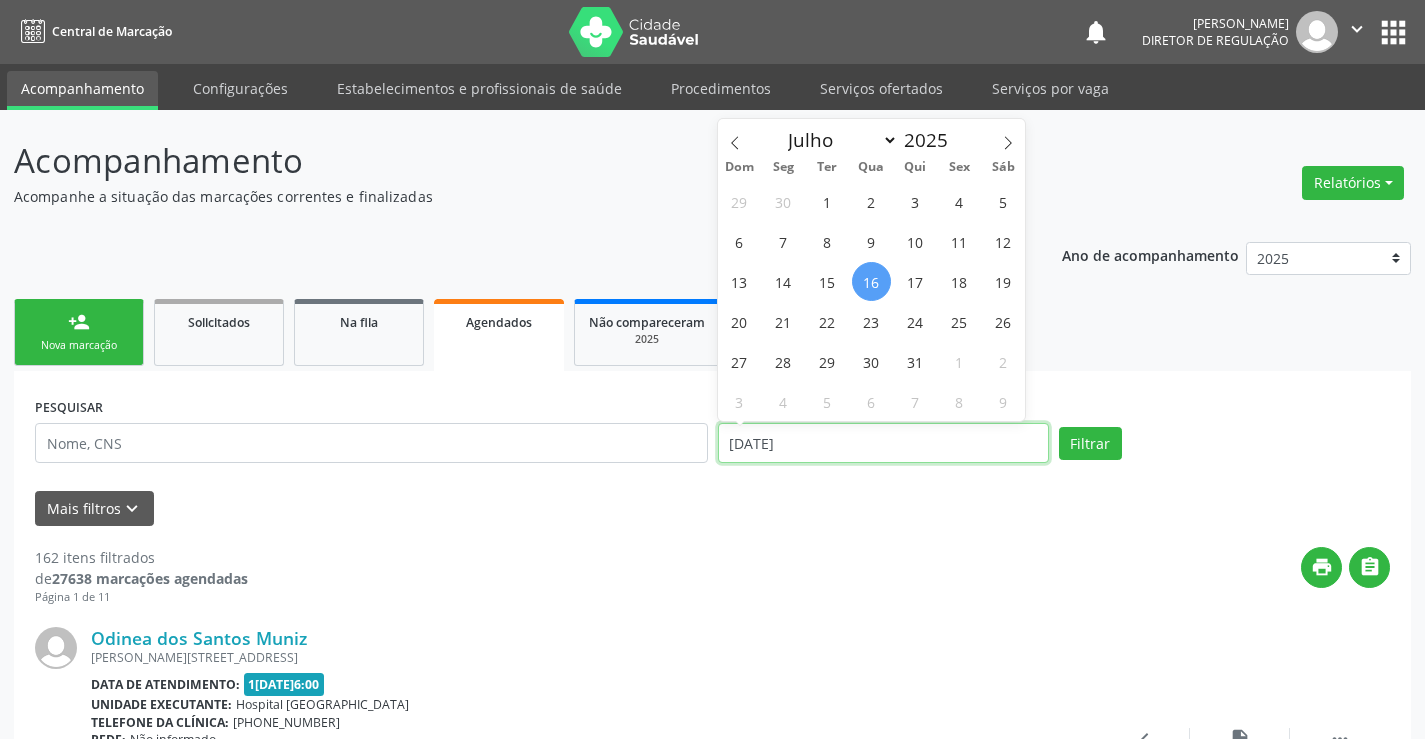 type 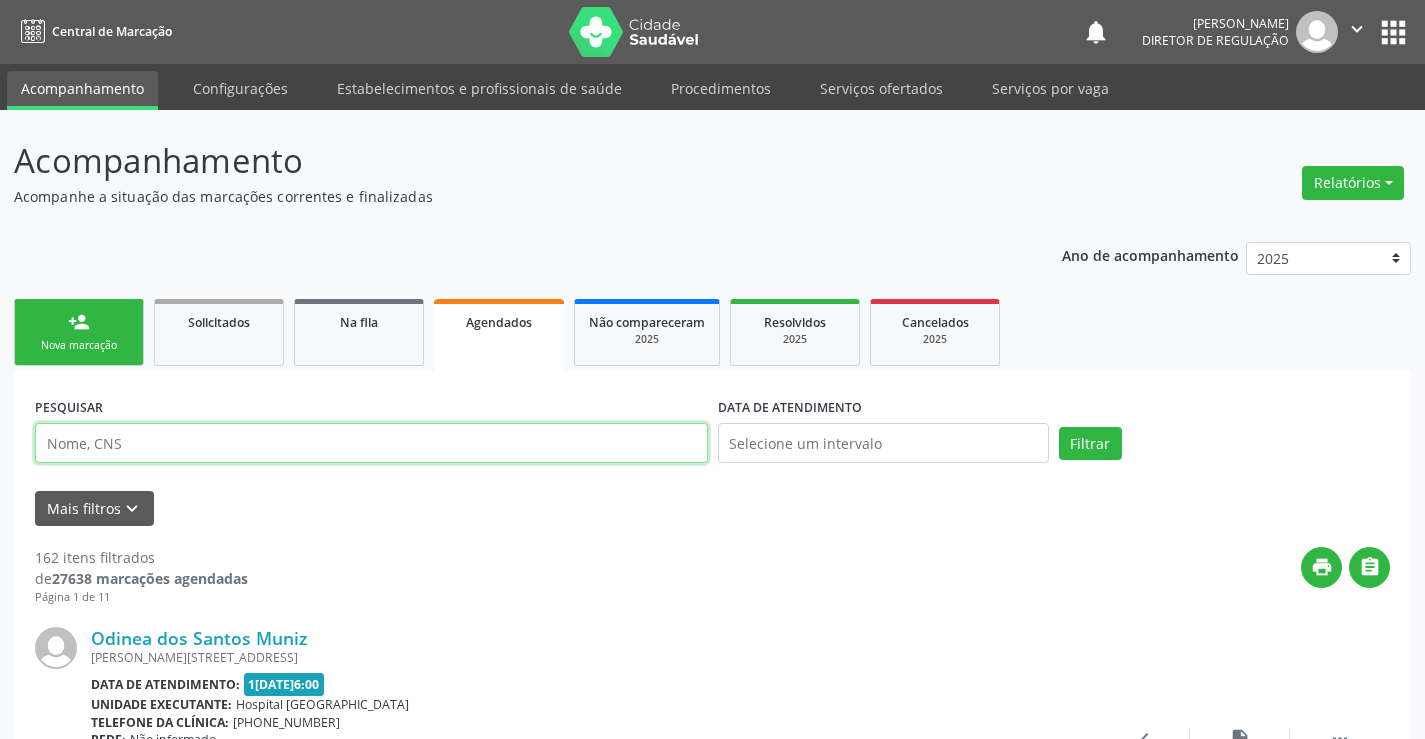 drag, startPoint x: 179, startPoint y: 452, endPoint x: 188, endPoint y: 426, distance: 27.513634 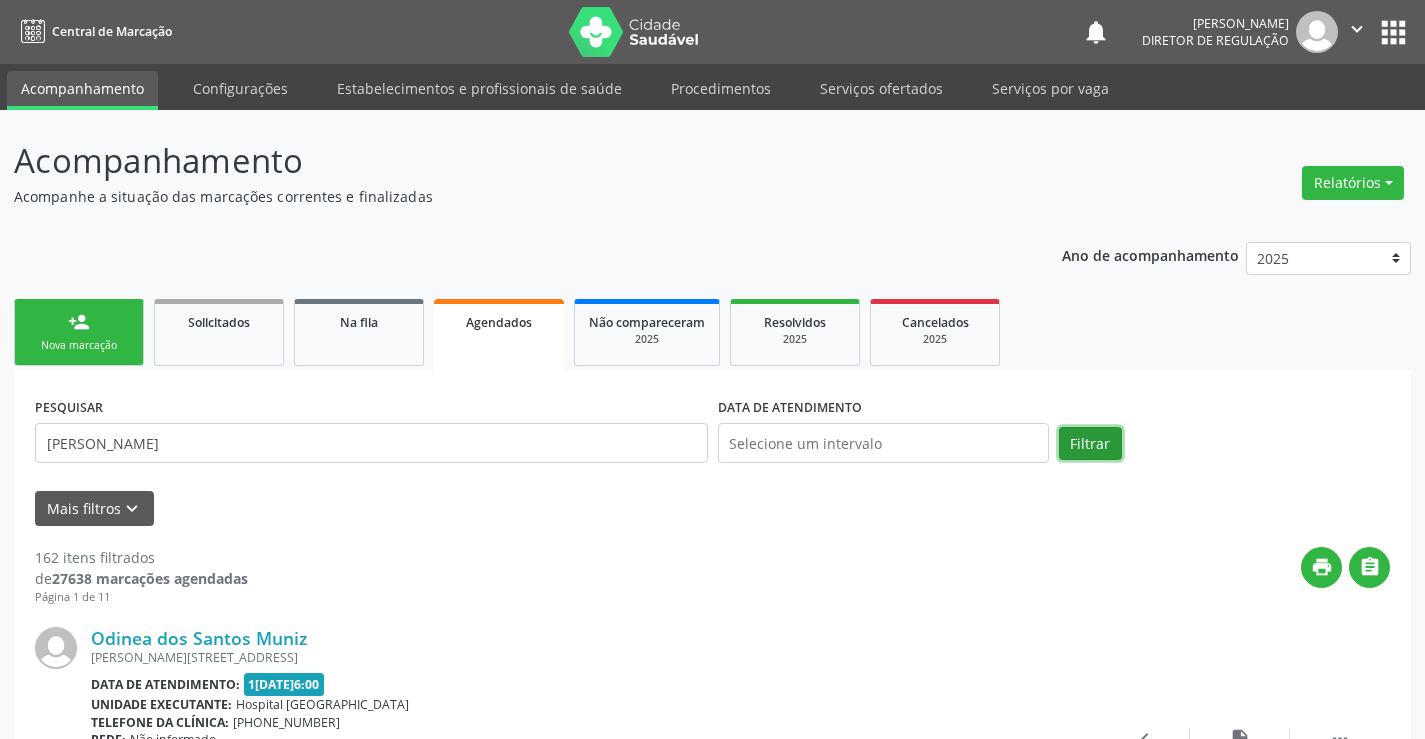 click on "Filtrar" at bounding box center (1090, 444) 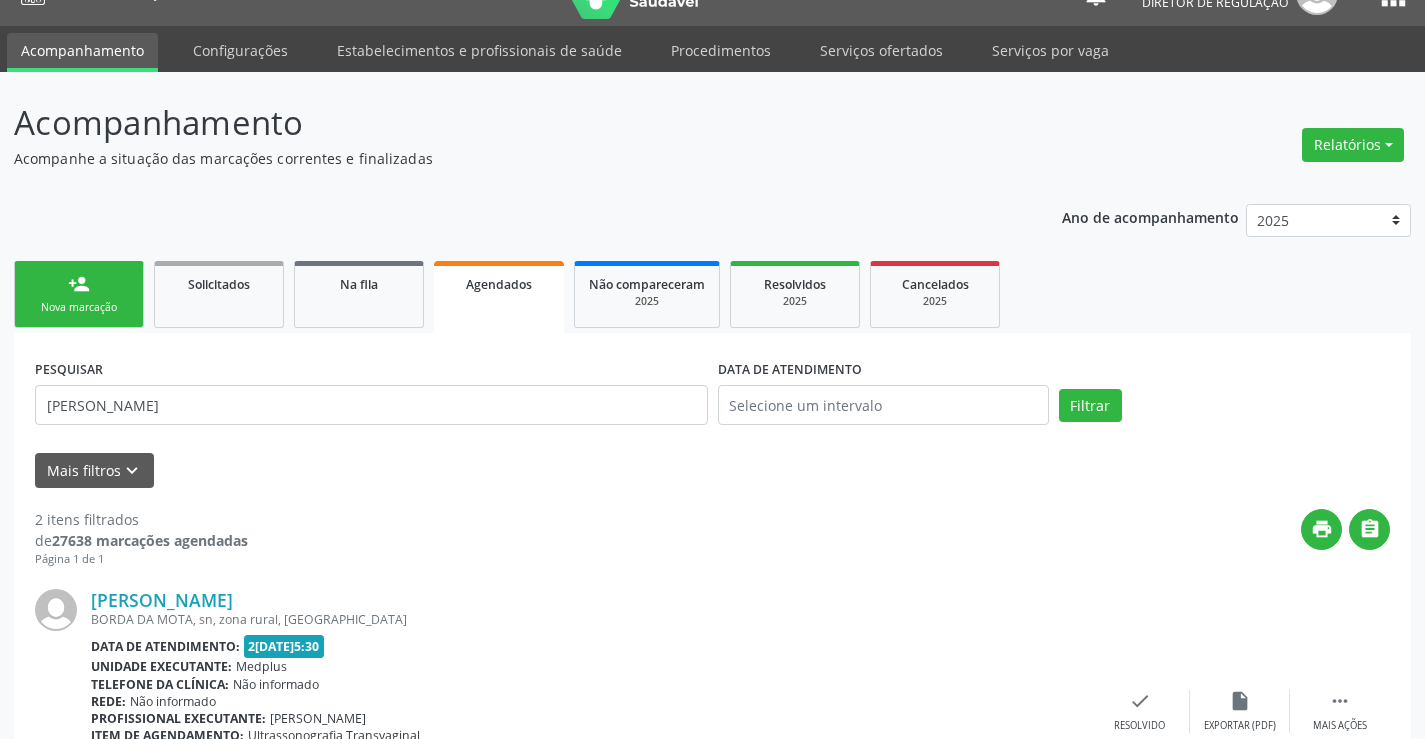 scroll, scrollTop: 0, scrollLeft: 0, axis: both 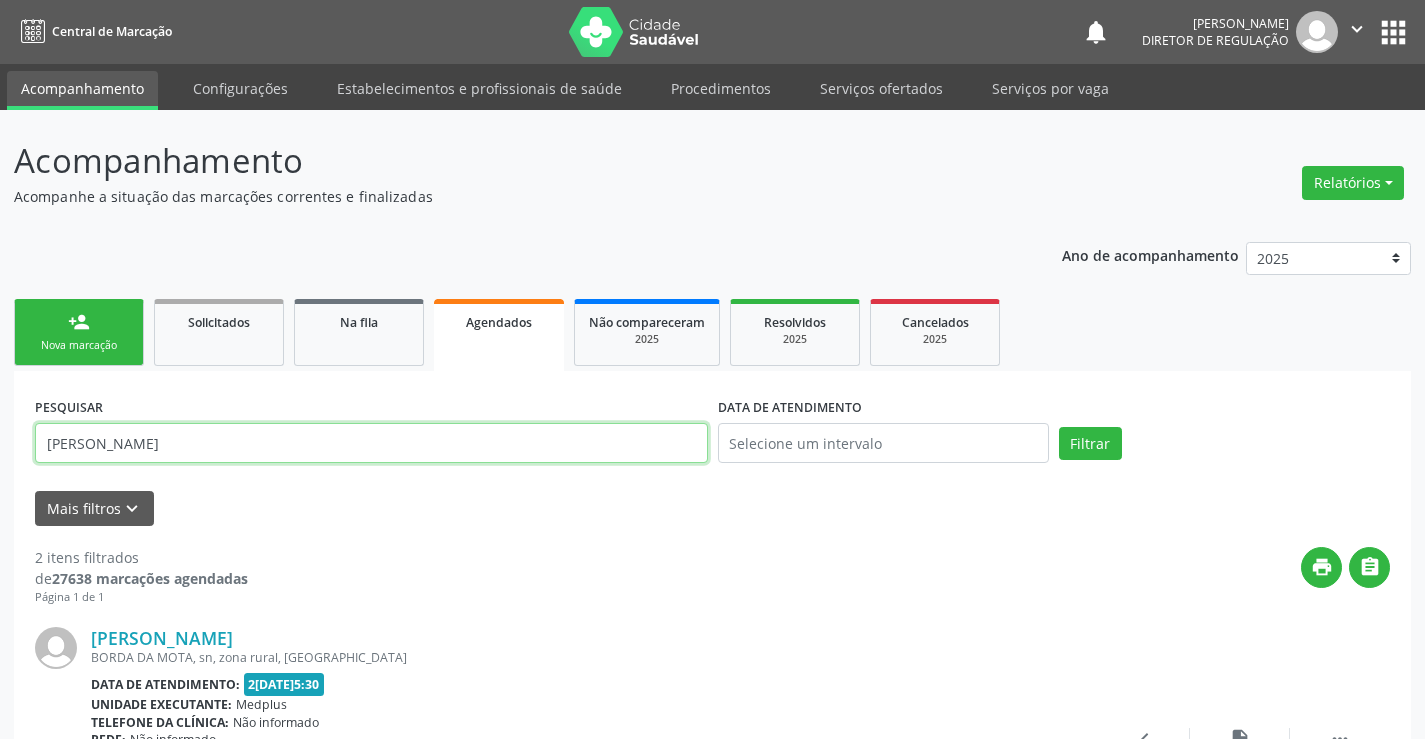click on "[PERSON_NAME]" at bounding box center (371, 443) 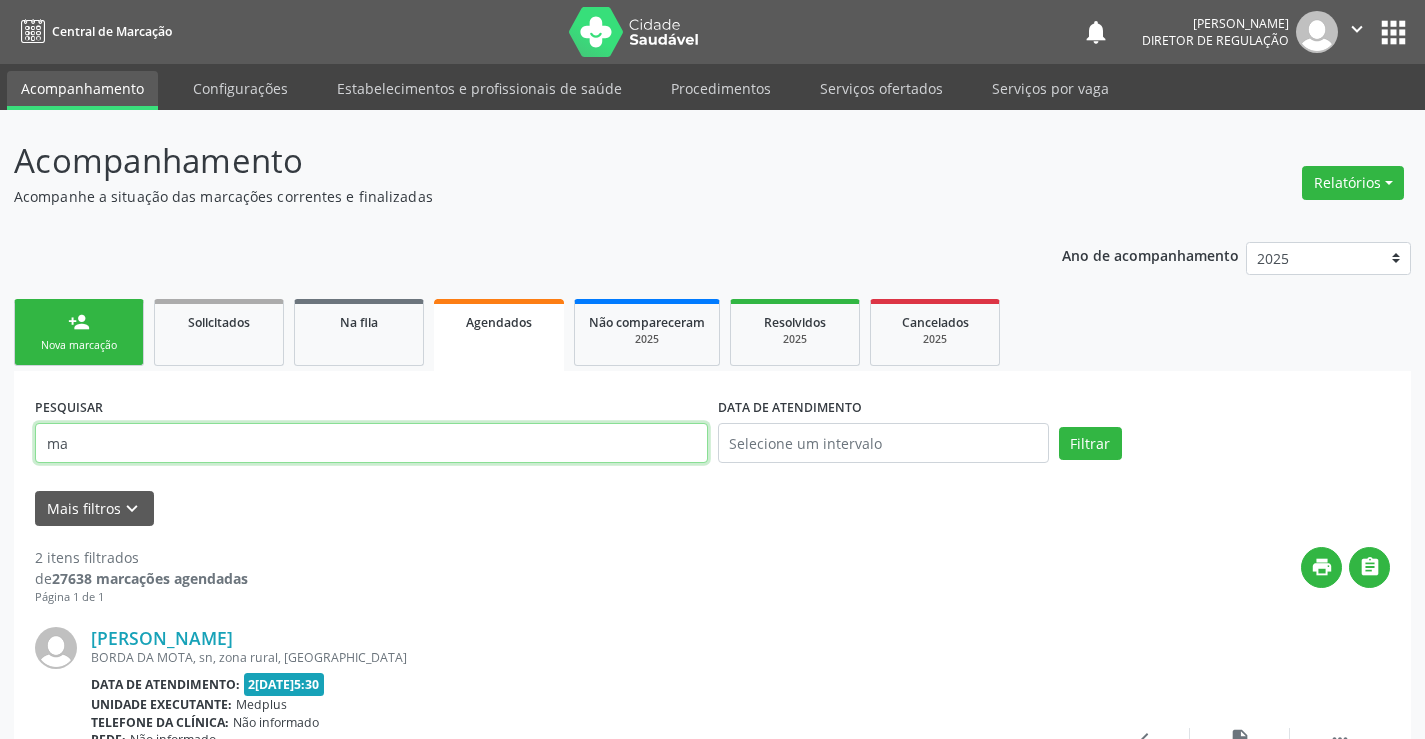 type on "m" 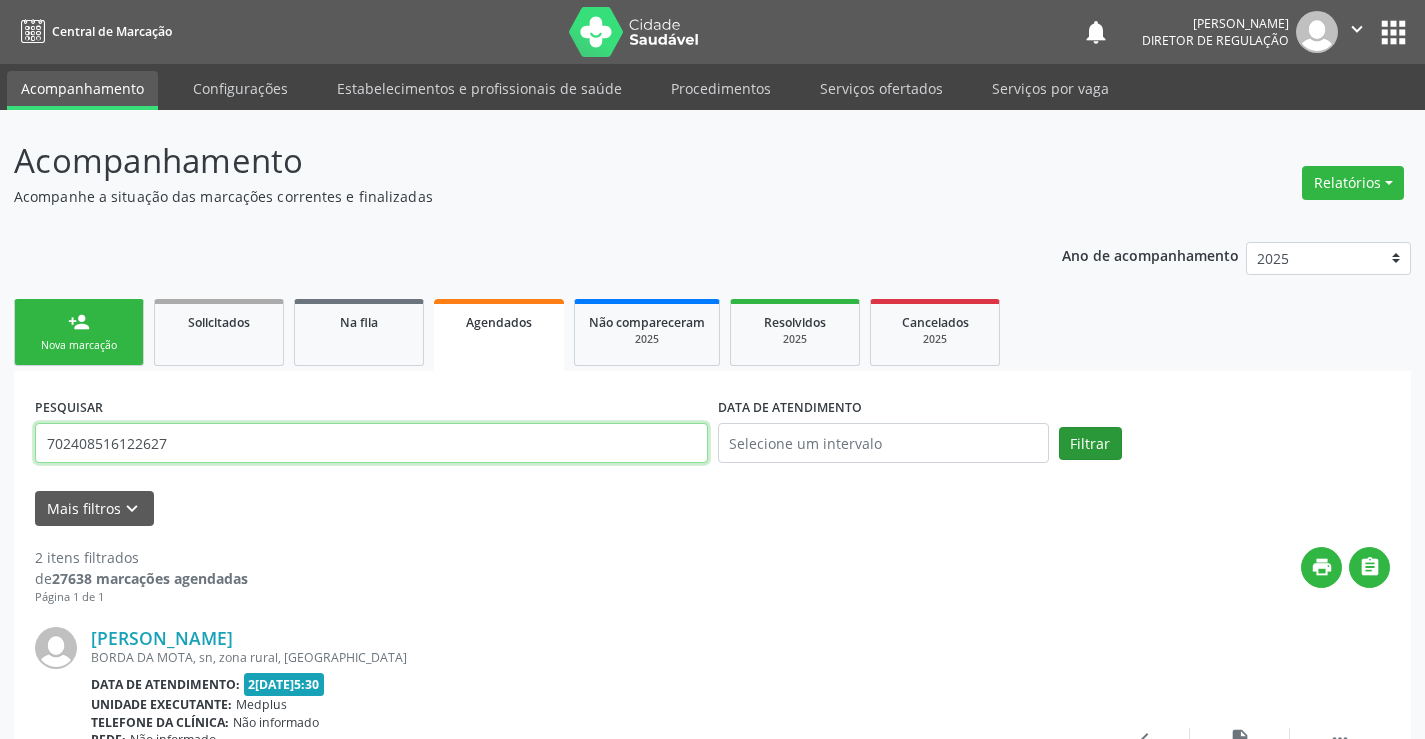 type on "702408516122627" 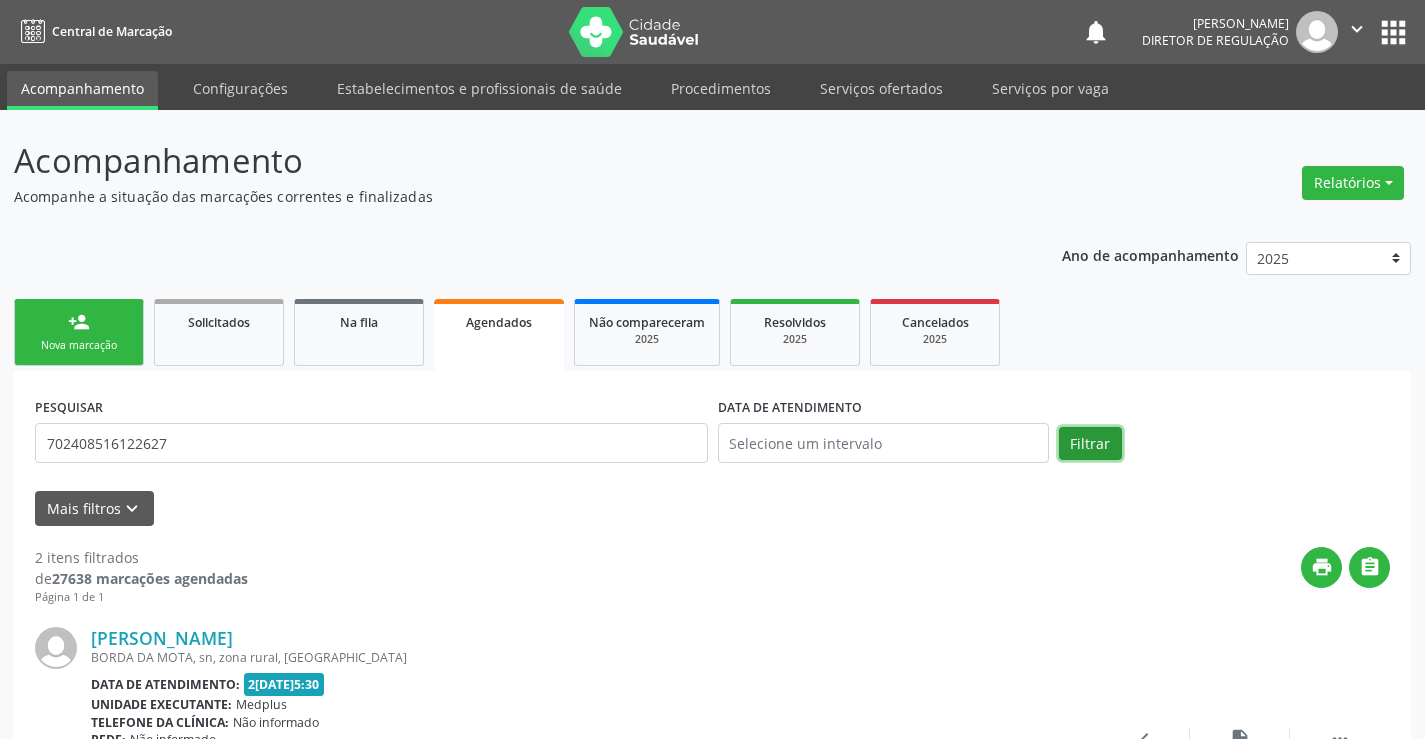 click on "Filtrar" at bounding box center (1090, 444) 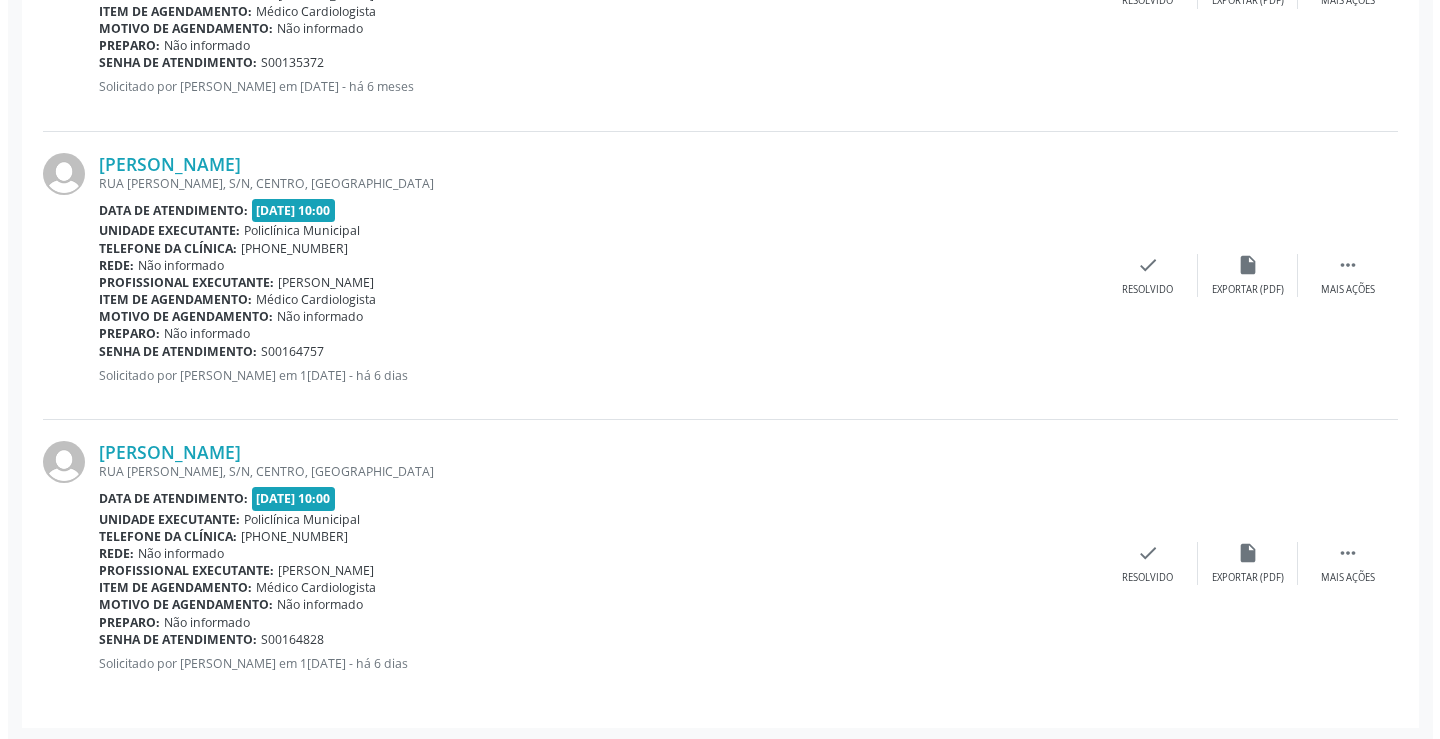 scroll, scrollTop: 1630, scrollLeft: 0, axis: vertical 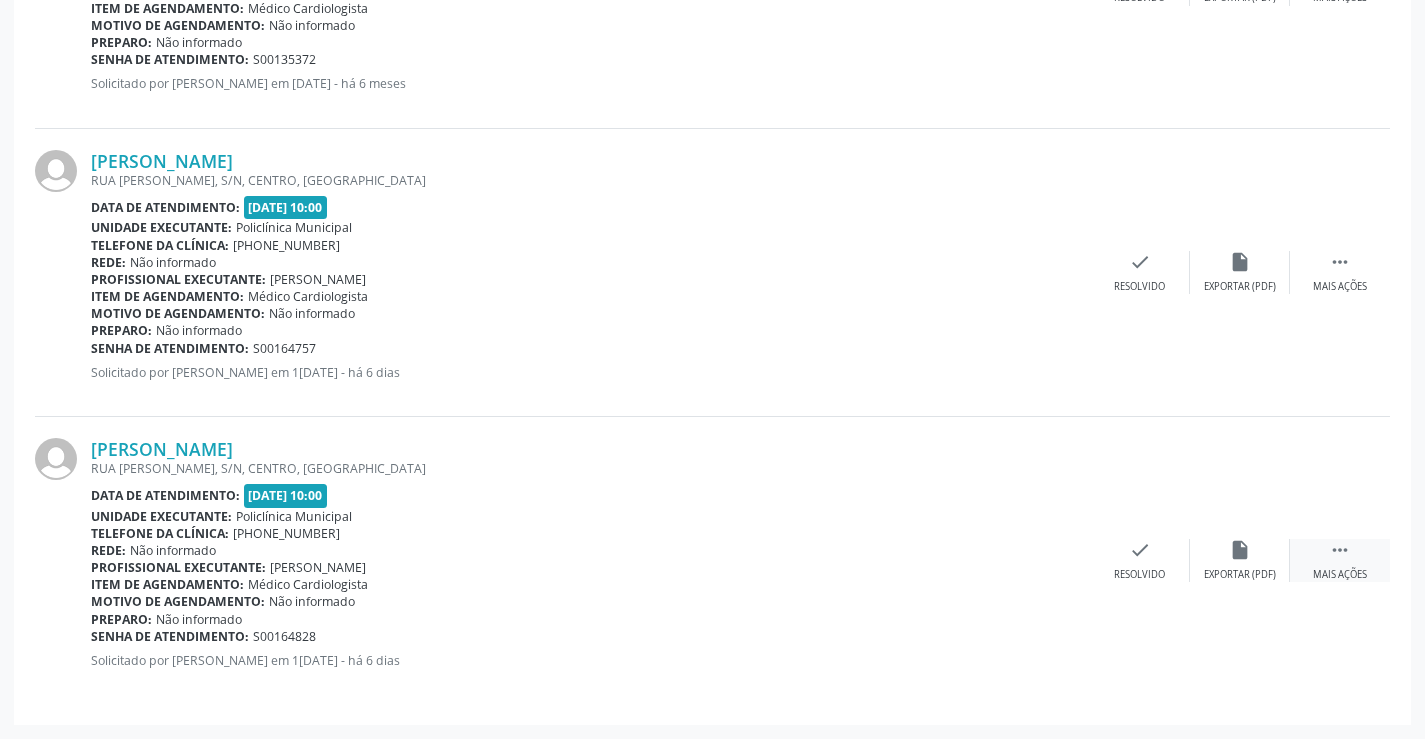 click on "" at bounding box center [1340, 550] 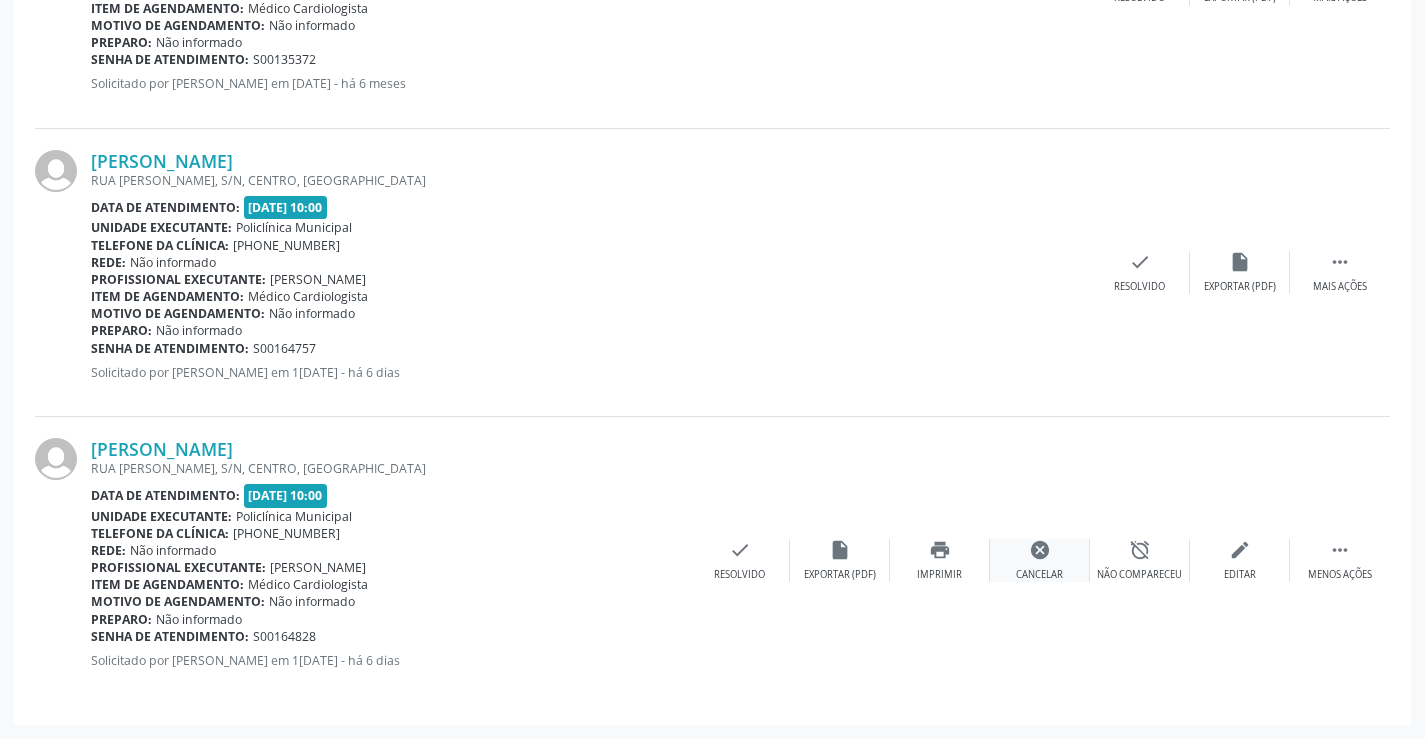 click on "cancel" at bounding box center (1040, 550) 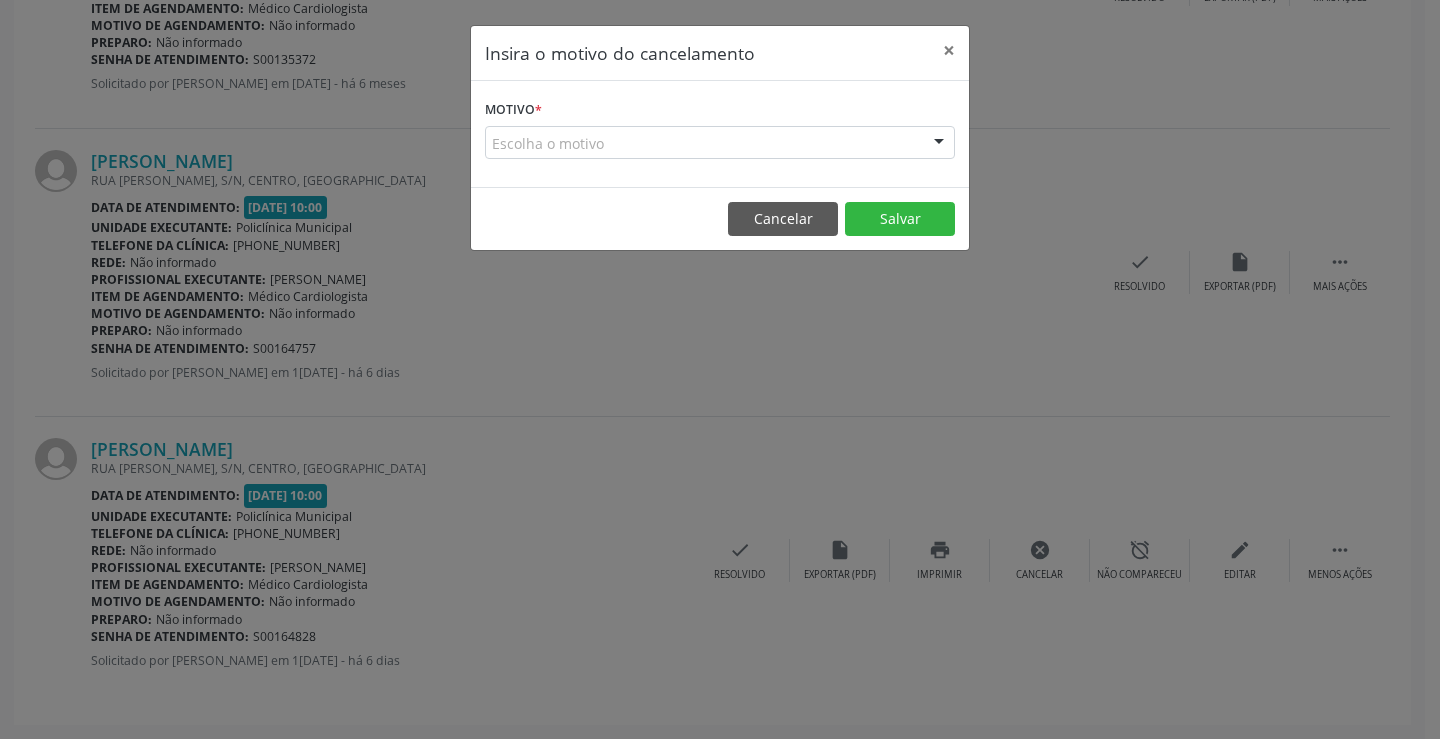 click on "Escolha o motivo" at bounding box center (720, 143) 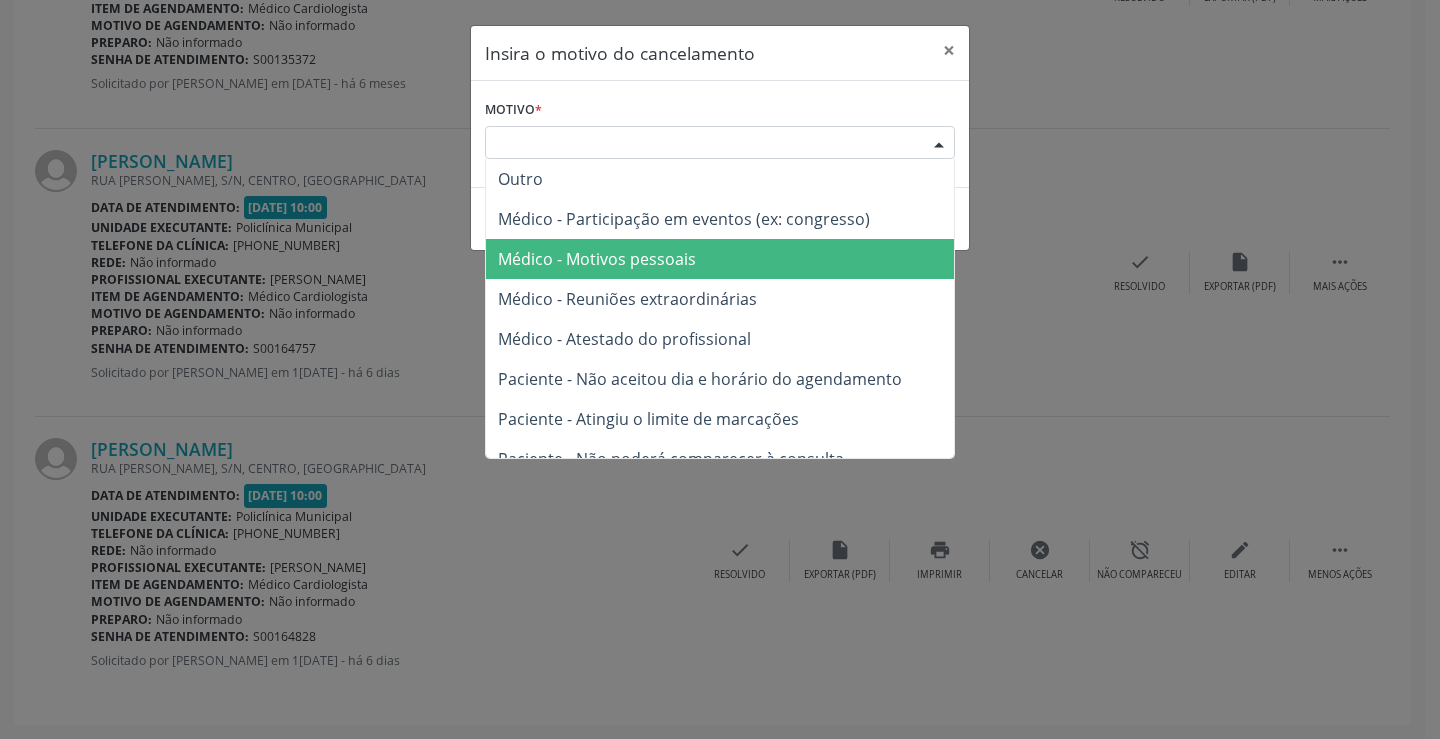 click on "Médico - Motivos pessoais" at bounding box center [597, 259] 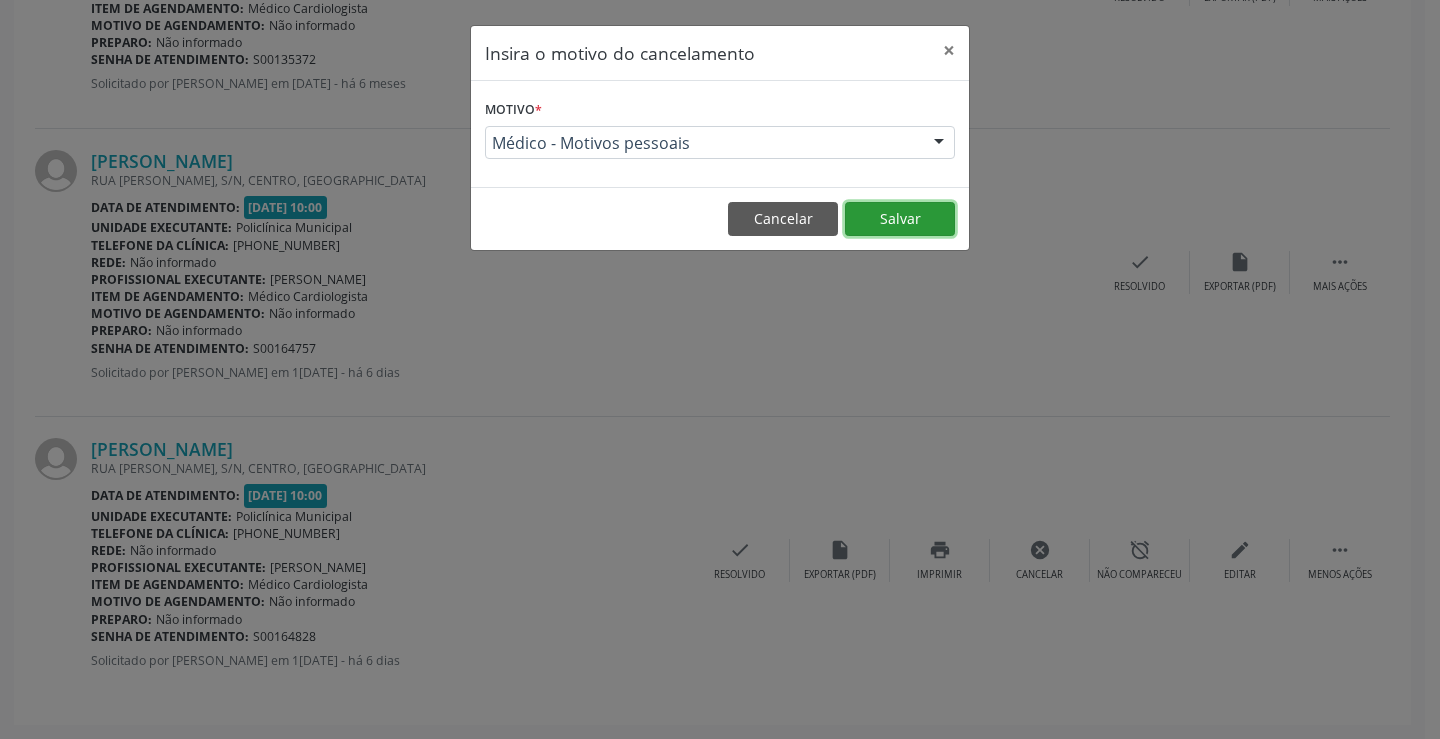 click on "Salvar" at bounding box center [900, 219] 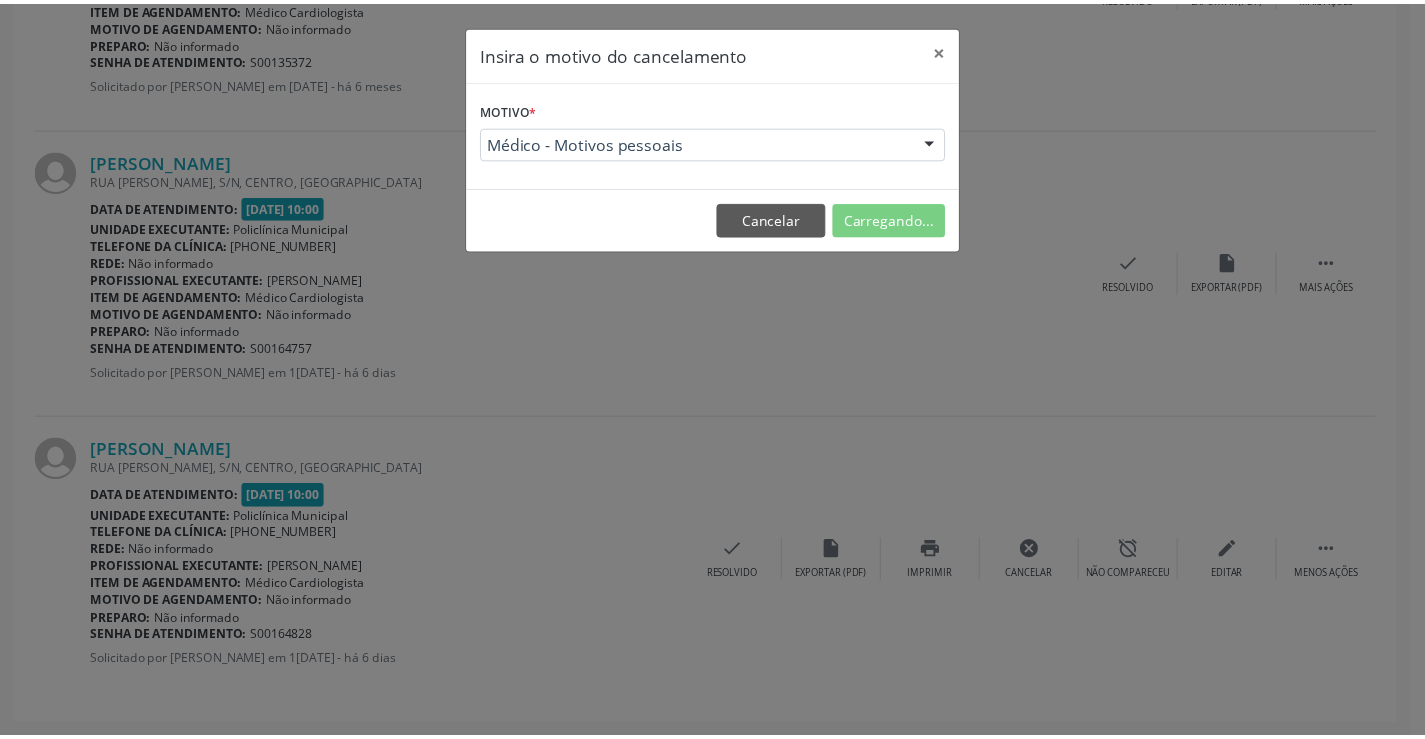 scroll, scrollTop: 0, scrollLeft: 0, axis: both 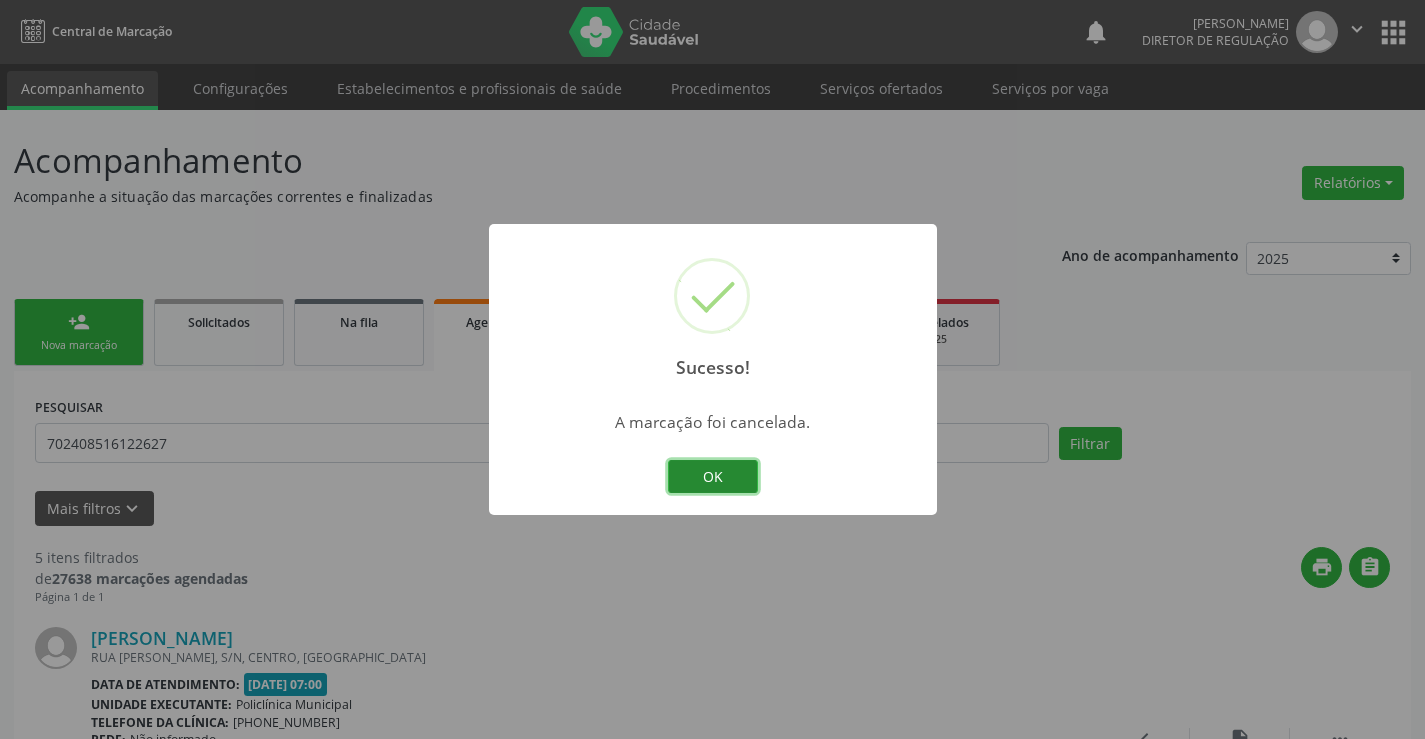drag, startPoint x: 715, startPoint y: 475, endPoint x: 729, endPoint y: 423, distance: 53.851646 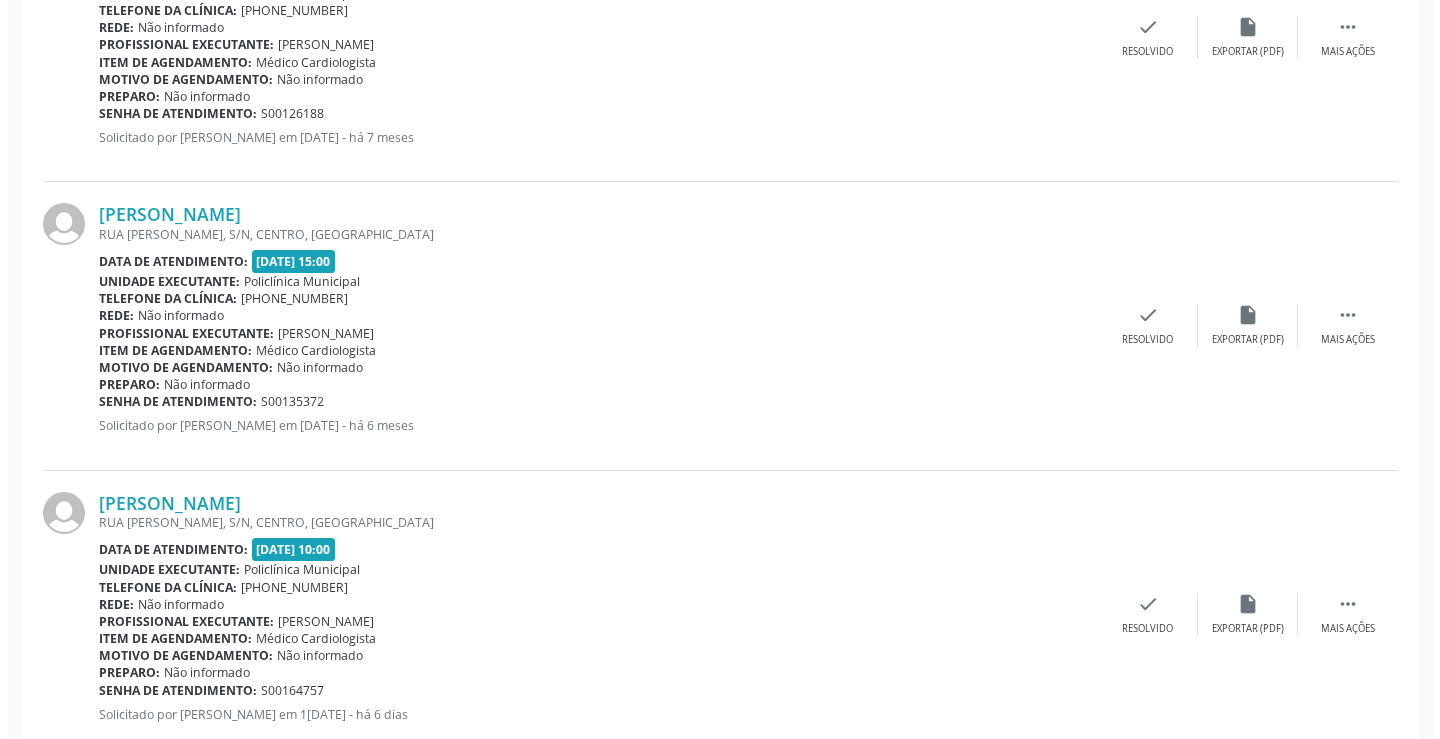 scroll, scrollTop: 1342, scrollLeft: 0, axis: vertical 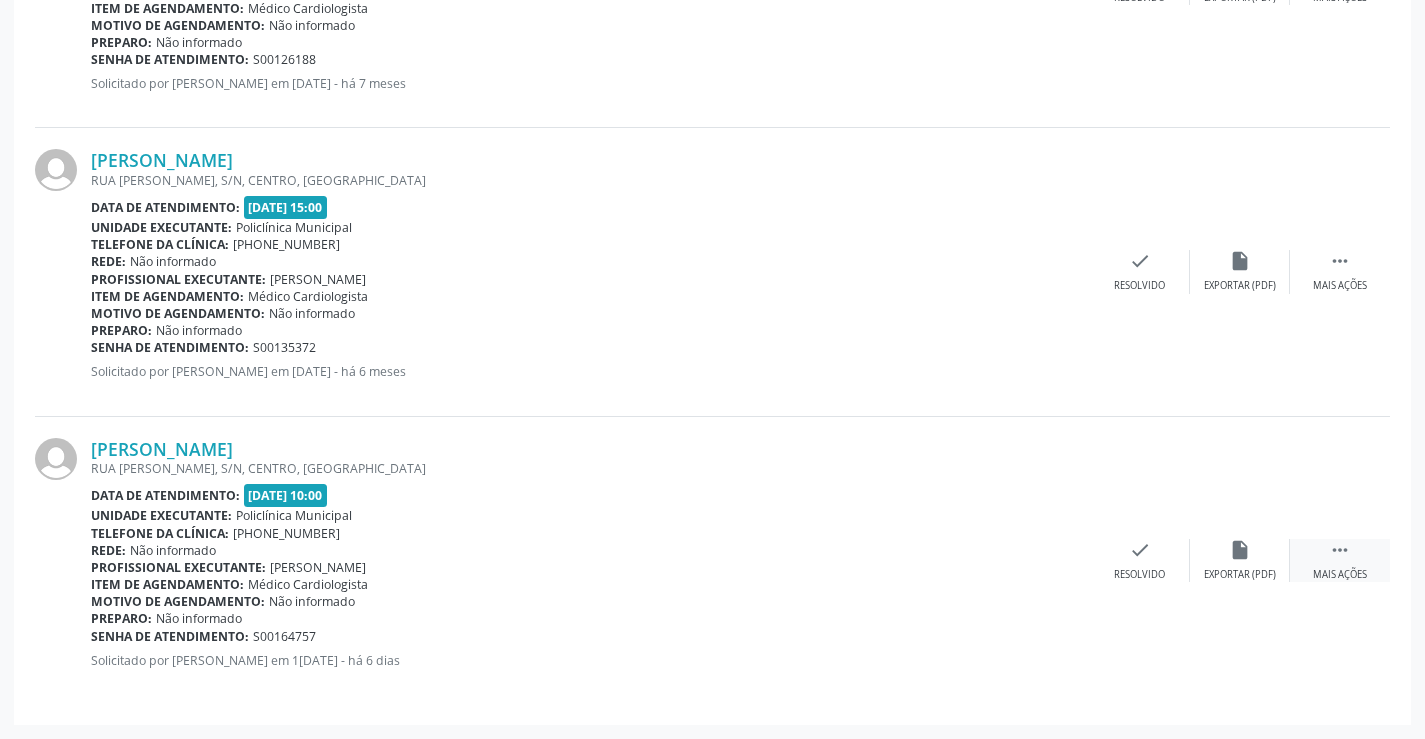 click on "" at bounding box center (1340, 550) 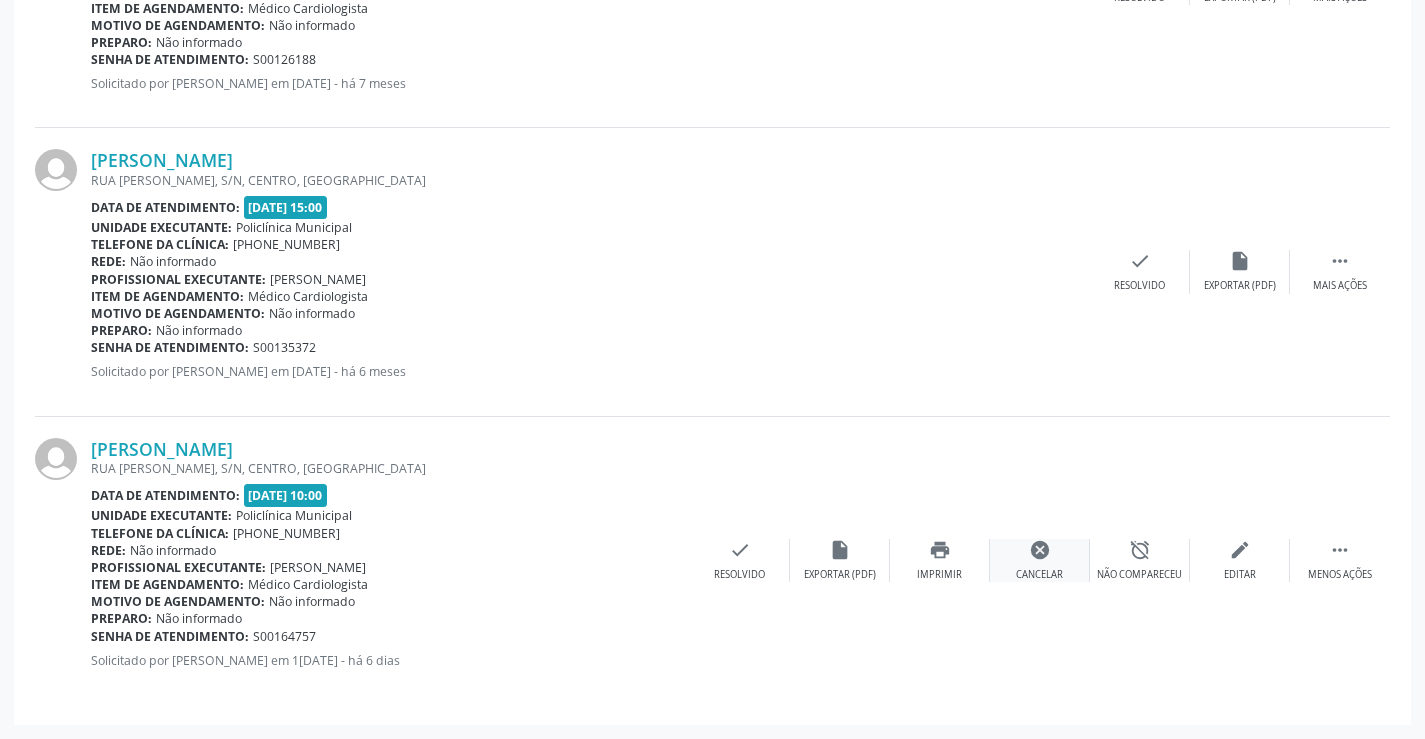 click on "cancel" at bounding box center (1040, 550) 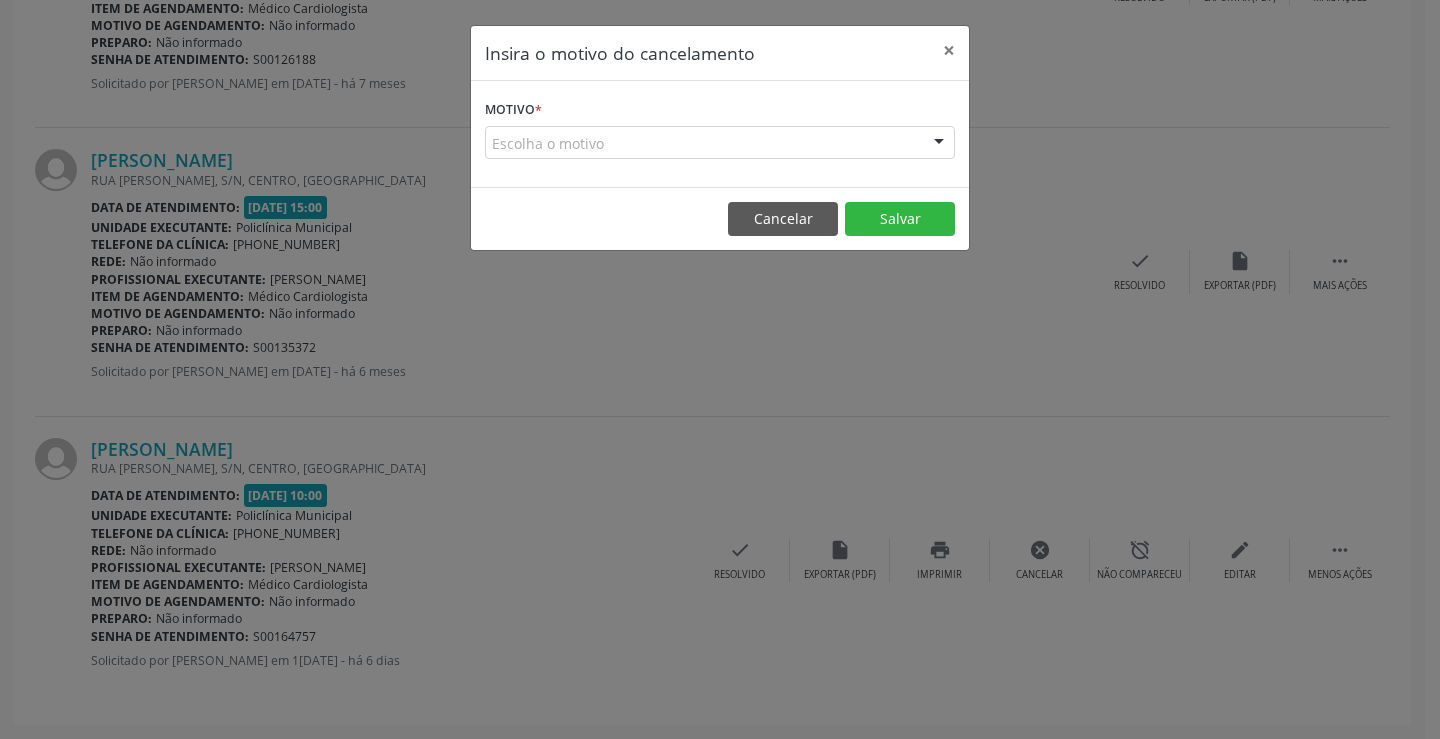 click on "Escolha o motivo" at bounding box center [720, 143] 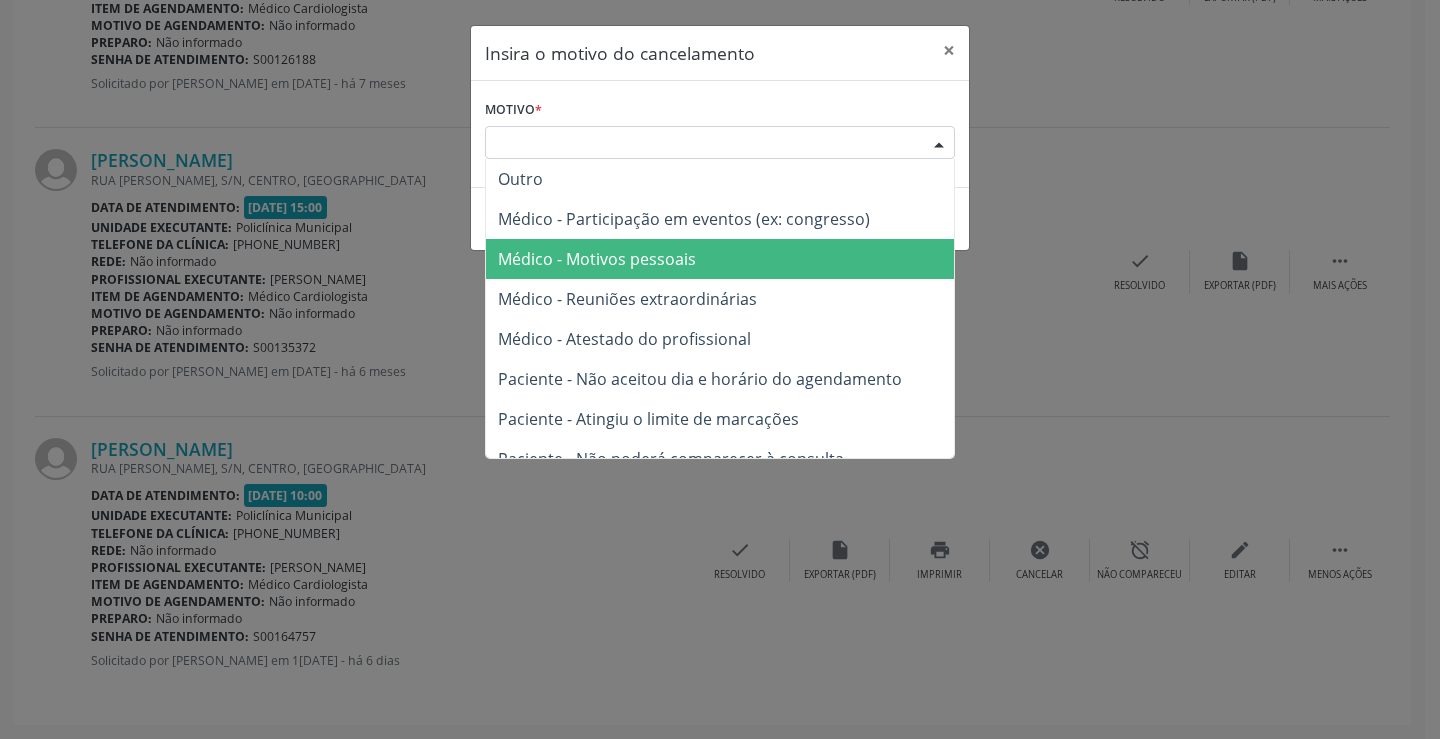 click on "Médico - Motivos pessoais" at bounding box center (597, 259) 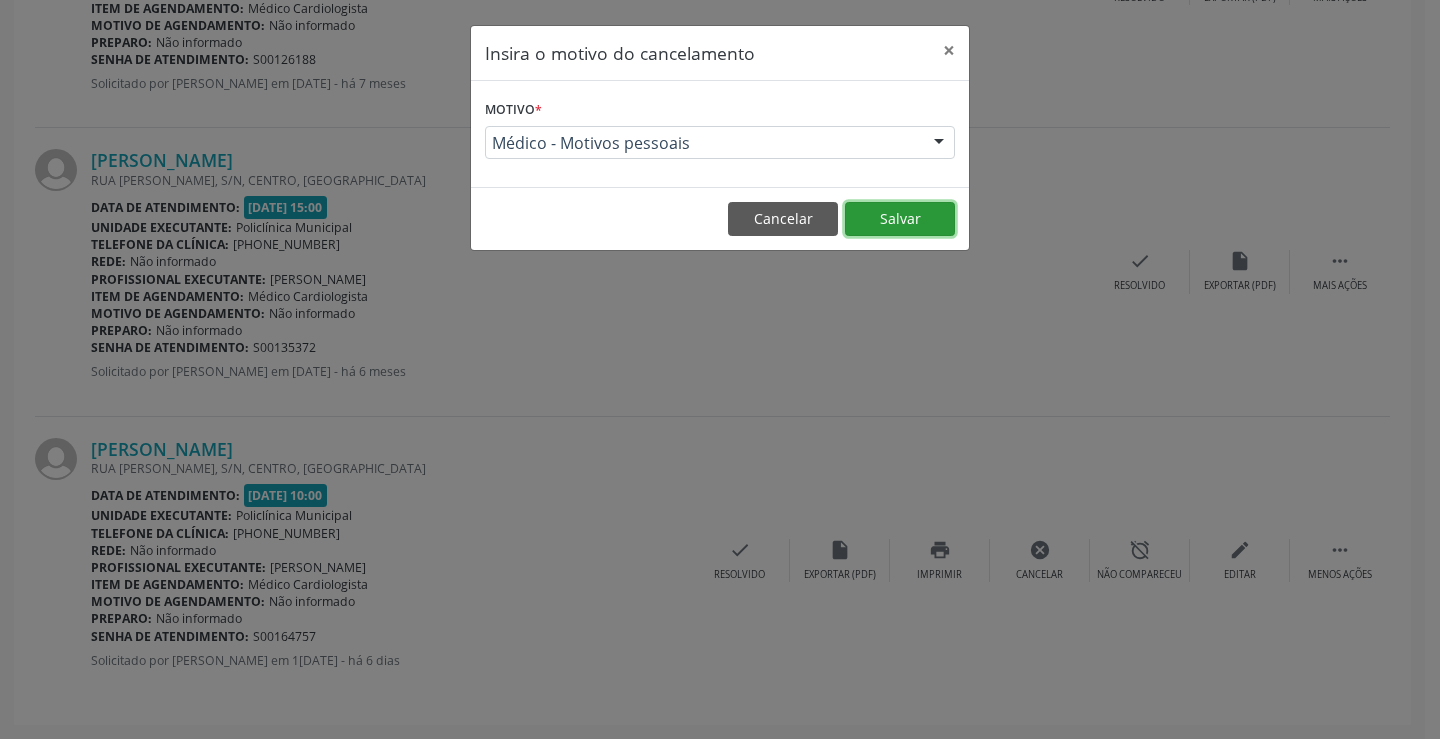 click on "Salvar" at bounding box center (900, 219) 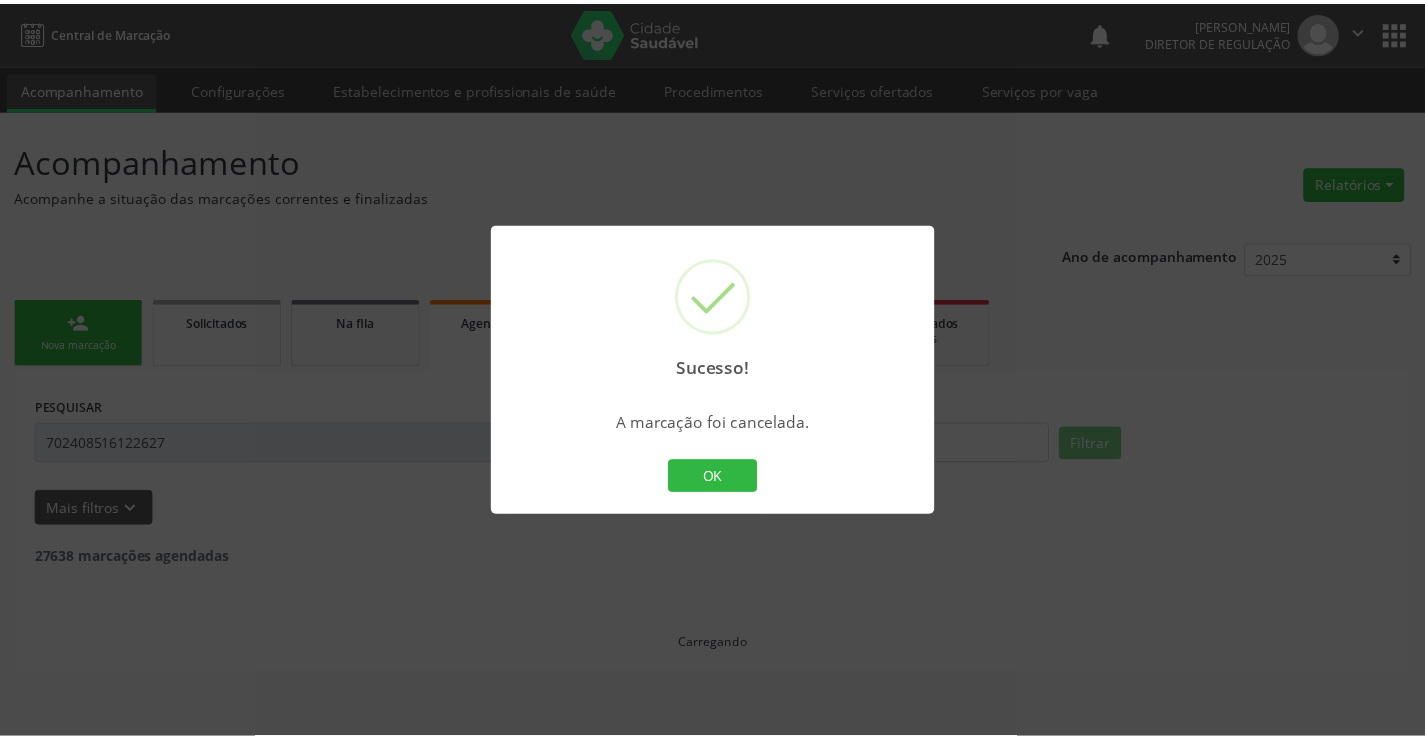 scroll, scrollTop: 0, scrollLeft: 0, axis: both 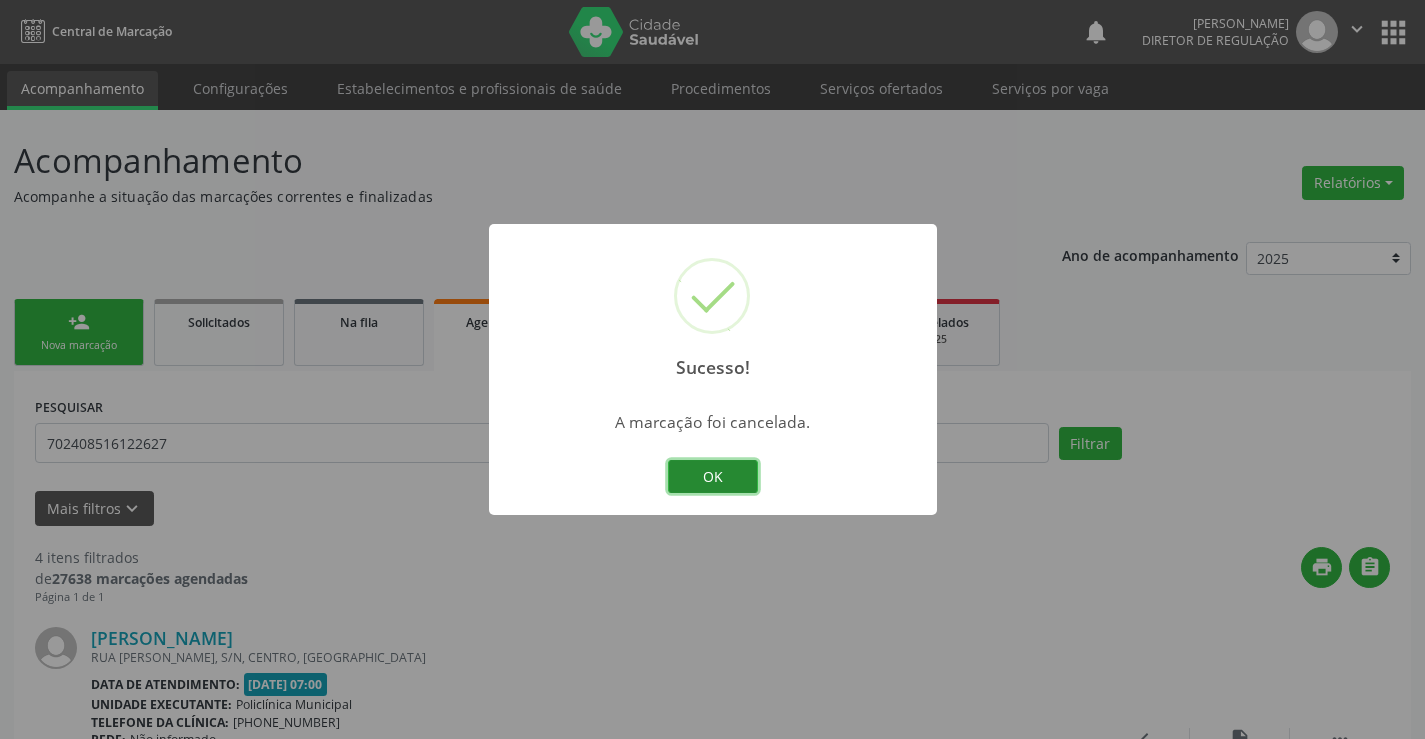 click on "OK" at bounding box center (713, 477) 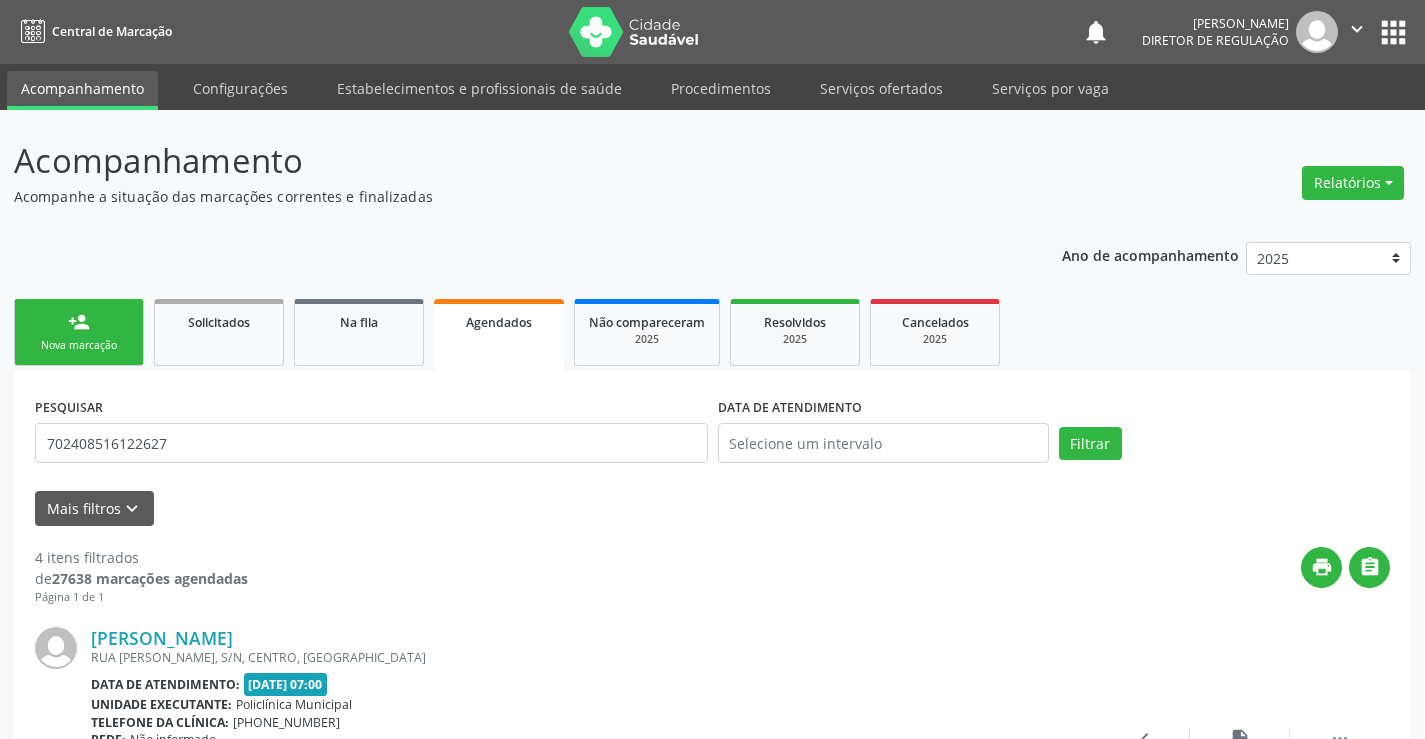 click on "person_add" at bounding box center [79, 322] 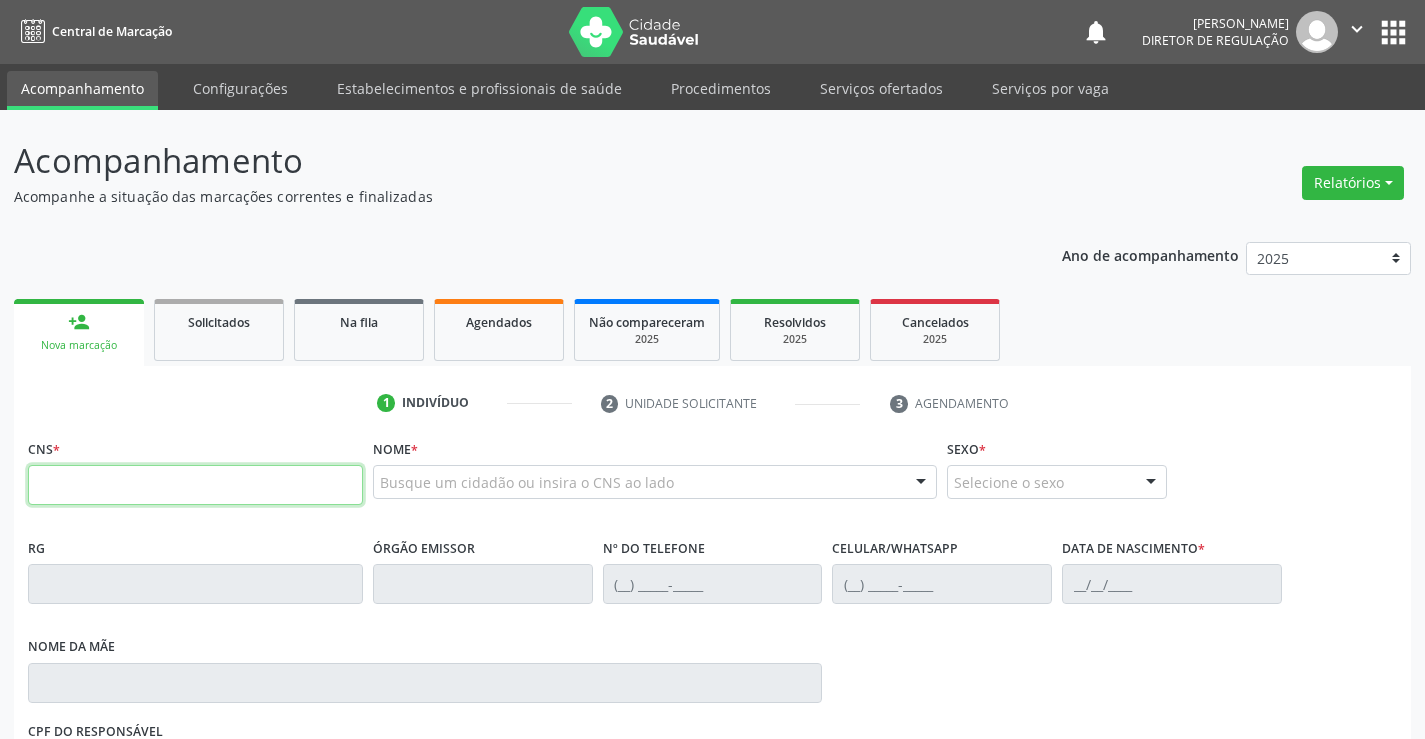click at bounding box center (195, 485) 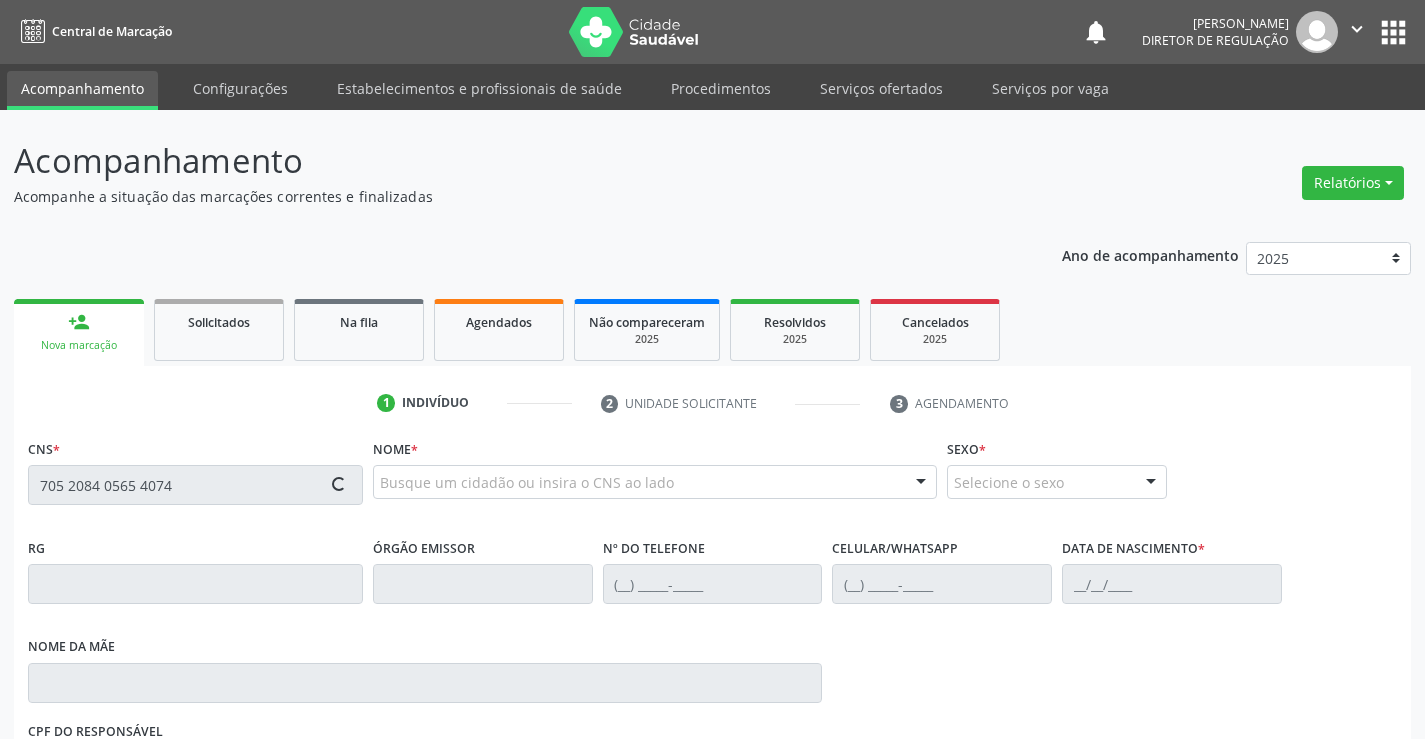 type on "705 2084 0565 4074" 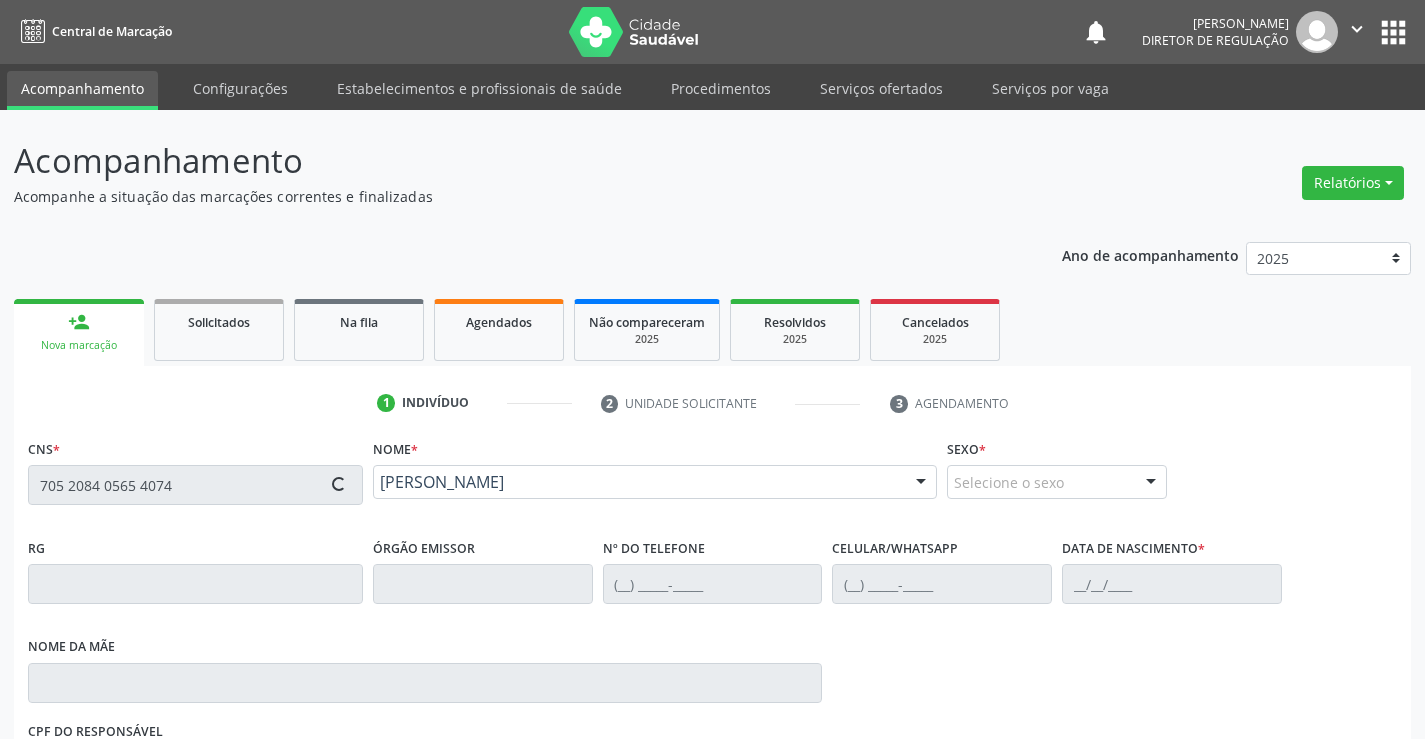 scroll, scrollTop: 331, scrollLeft: 0, axis: vertical 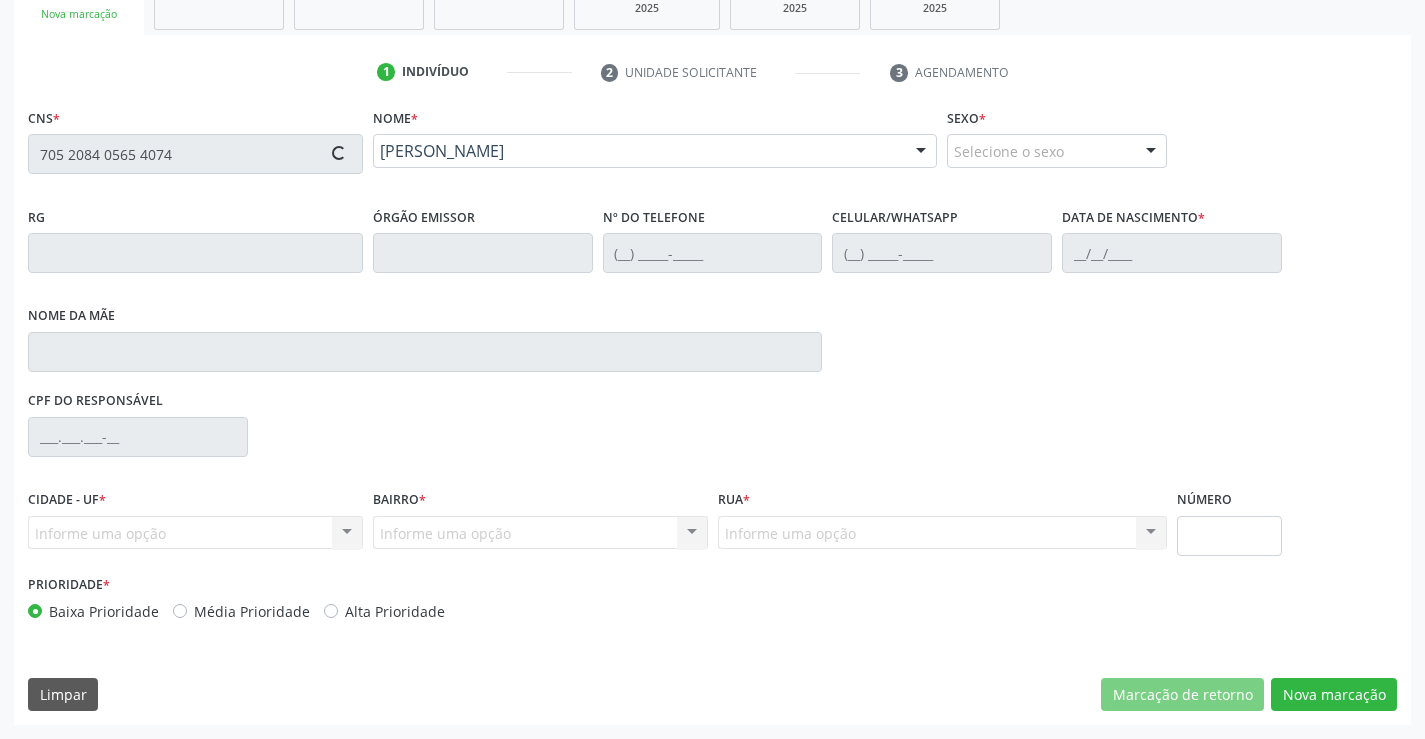 type on "0390632244" 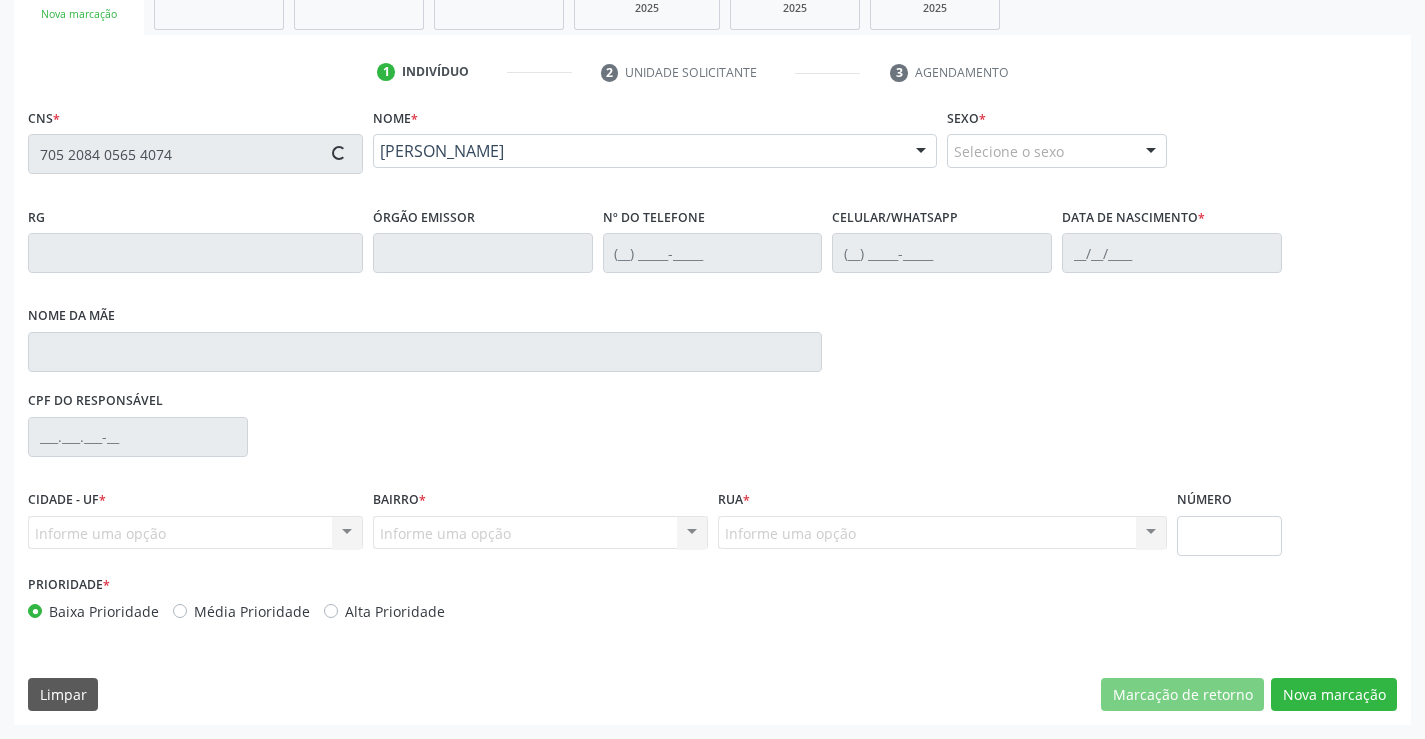 type on "[PHONE_NUMBER]" 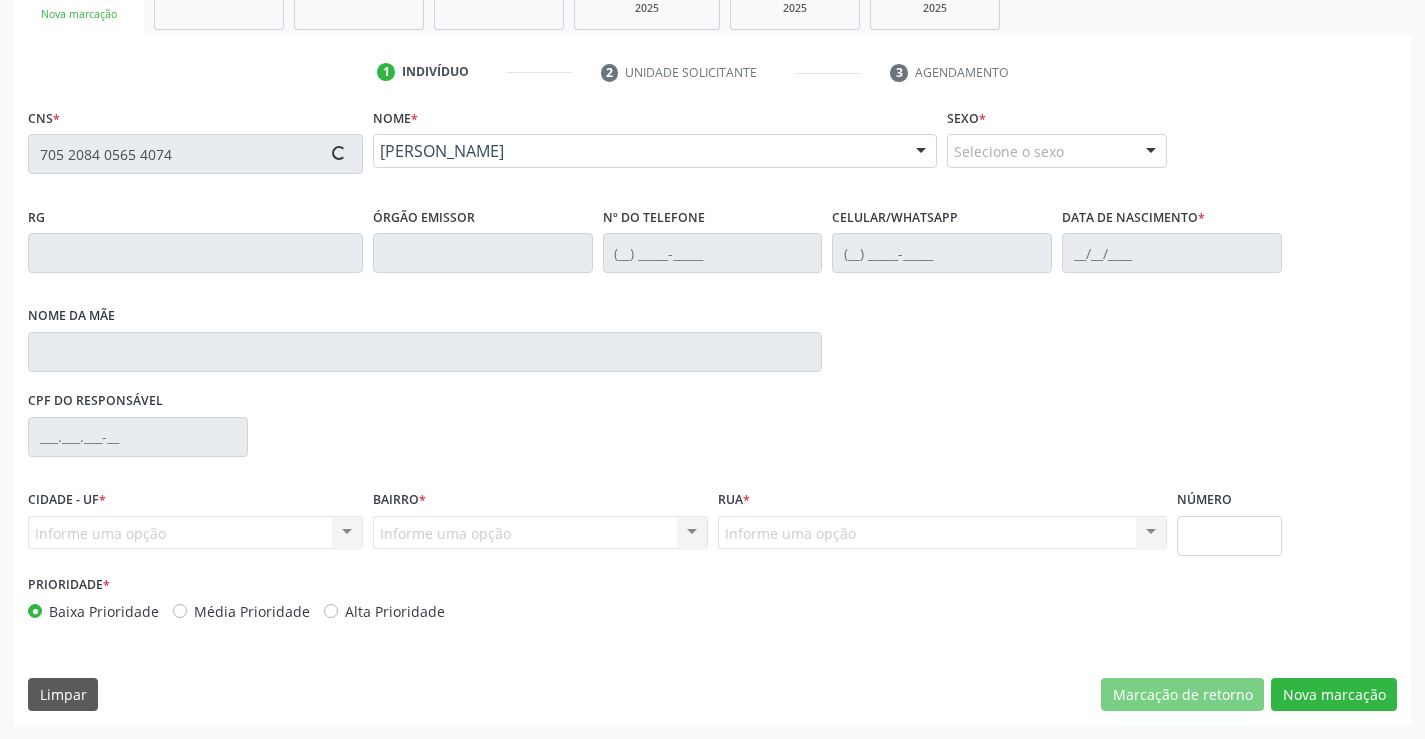type on "S/N" 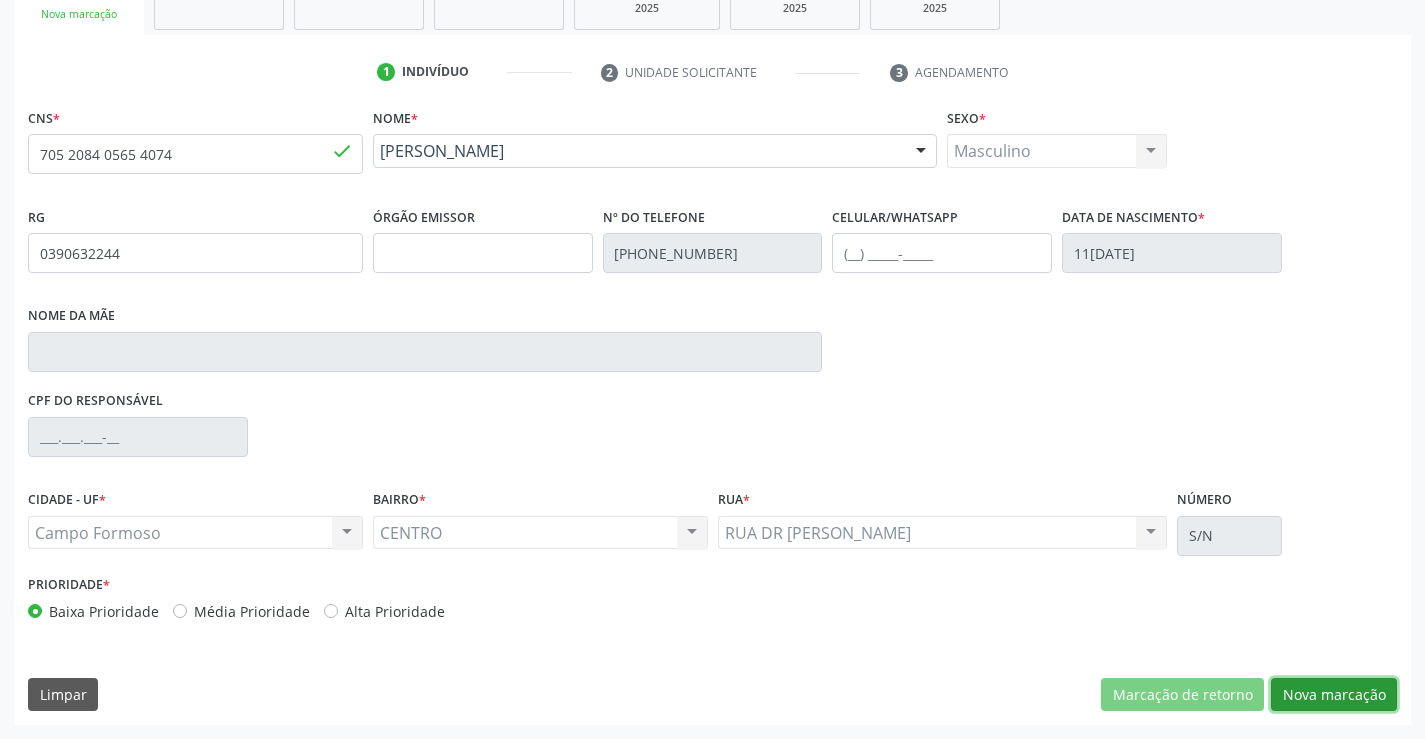 click on "Nova marcação" at bounding box center (1334, 695) 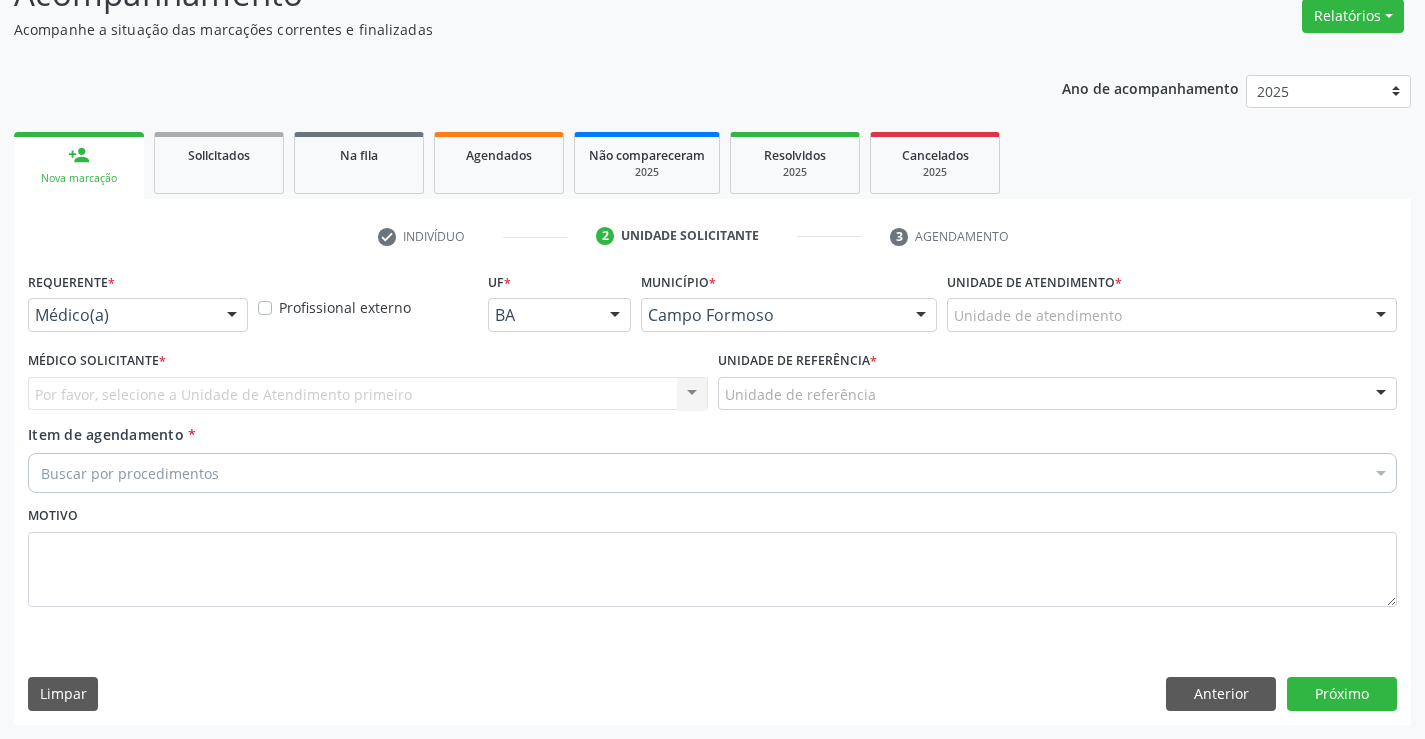 scroll, scrollTop: 167, scrollLeft: 0, axis: vertical 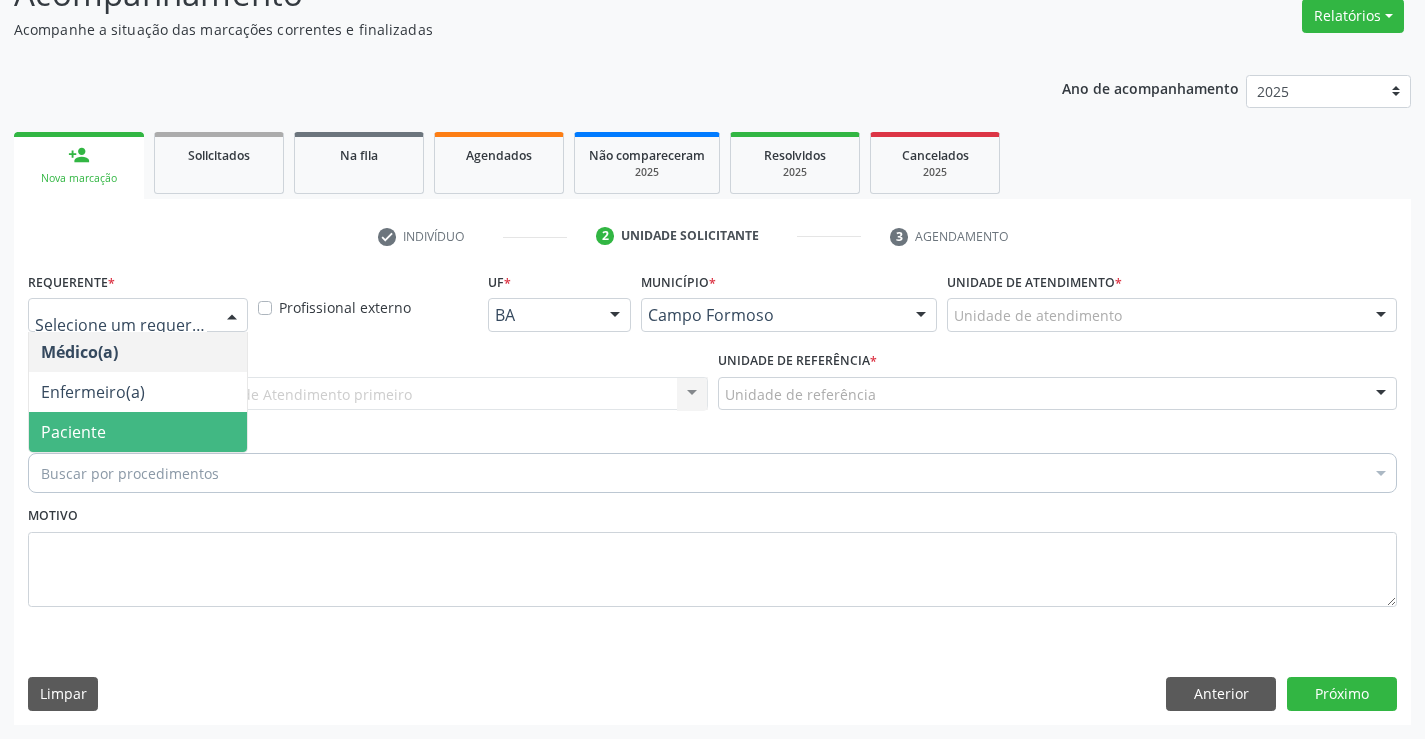 click on "Paciente" at bounding box center (138, 432) 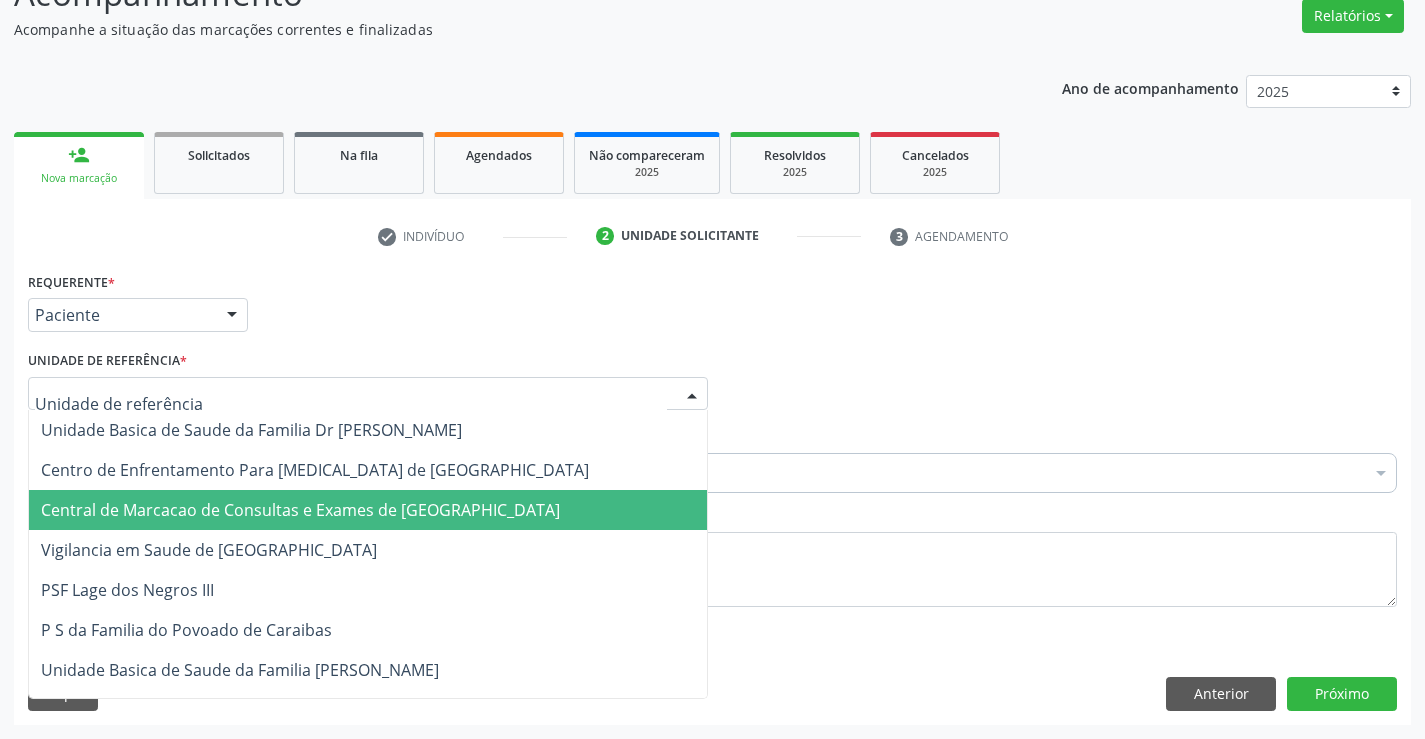 click on "Central de Marcacao de Consultas e Exames de [GEOGRAPHIC_DATA]" at bounding box center [300, 510] 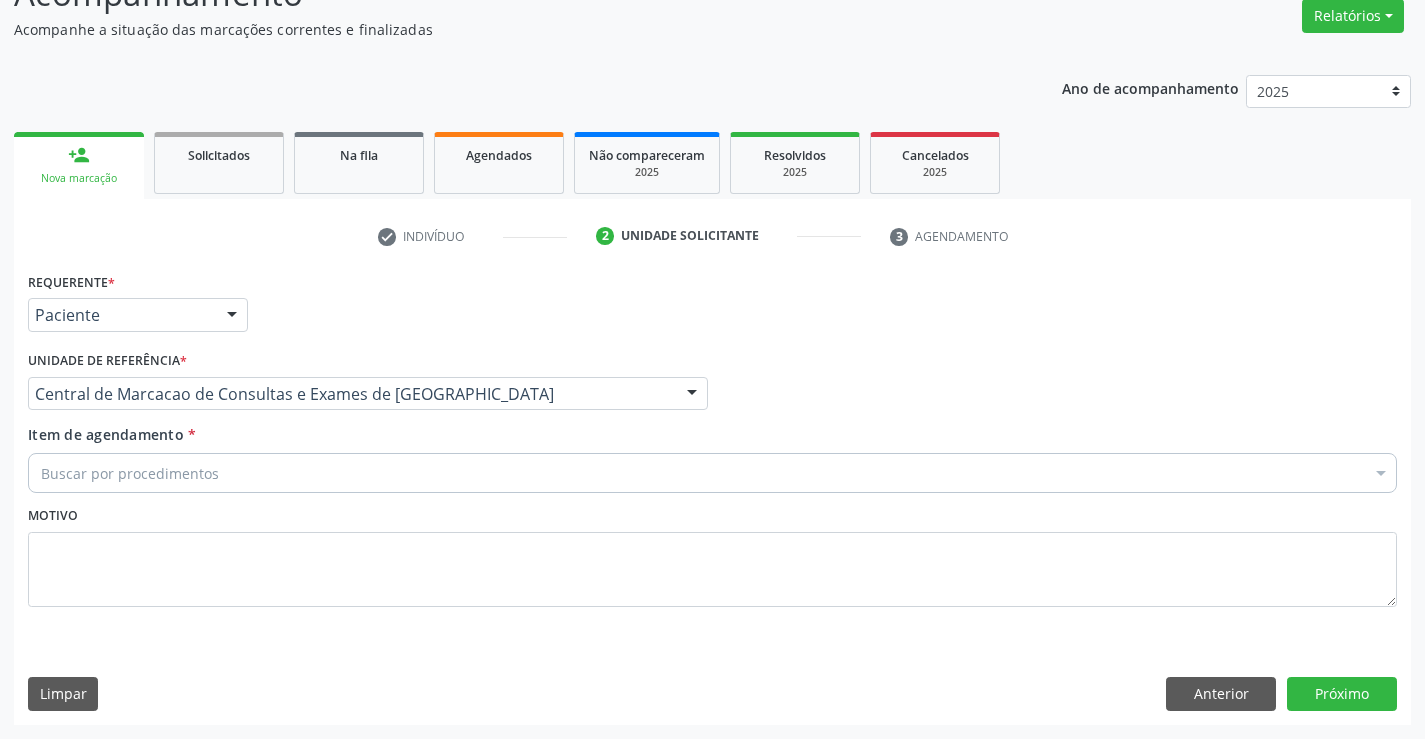 drag, startPoint x: 149, startPoint y: 466, endPoint x: 165, endPoint y: 458, distance: 17.888544 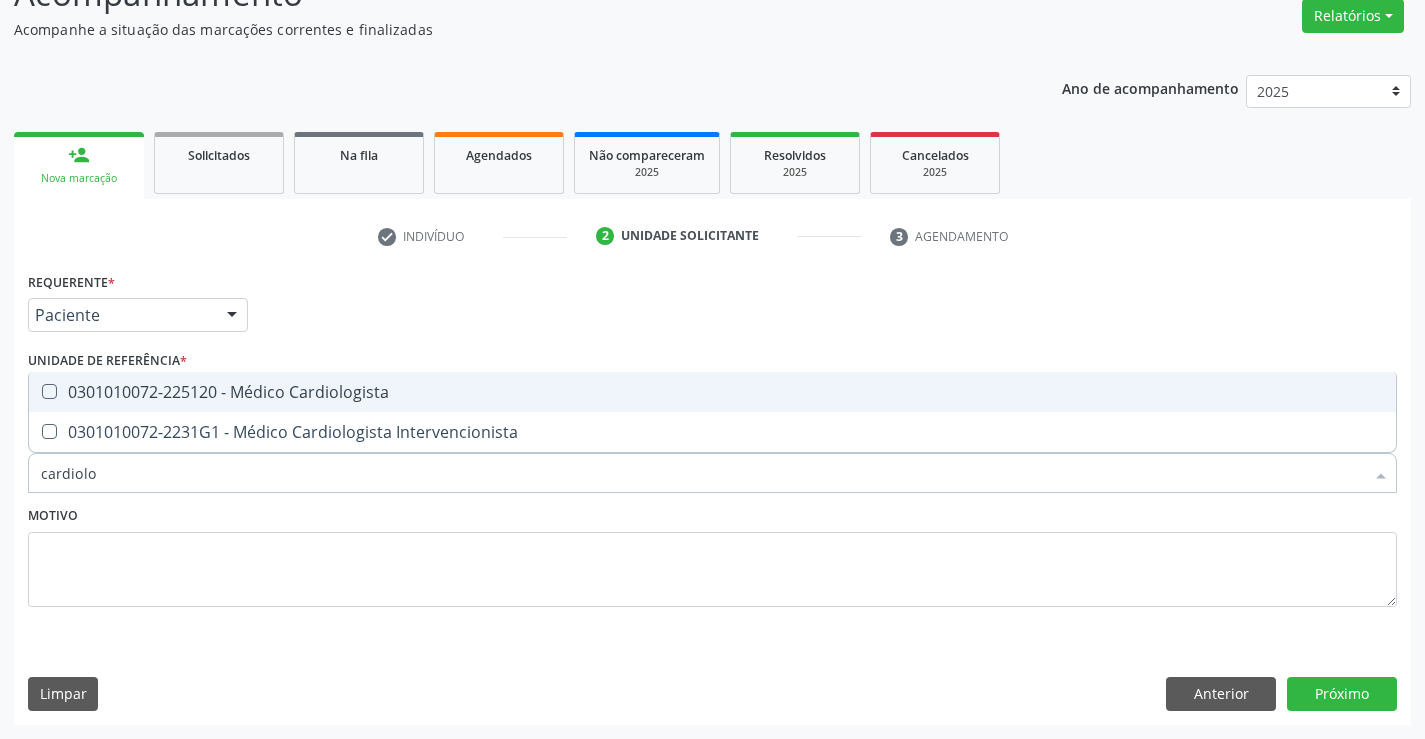 click on "Requerente
*
Paciente         Médico(a)   Enfermeiro(a)   Paciente
Nenhum resultado encontrado para: "   "
Não há nenhuma opção para ser exibida.
UF
BA         BA
Nenhum resultado encontrado para: "   "
Não há nenhuma opção para ser exibida.
Município
[GEOGRAPHIC_DATA]         [GEOGRAPHIC_DATA] resultado encontrado para: "   "
Não há nenhuma opção para ser exibida.
Médico Solicitante
Por favor, selecione a Unidade de Atendimento primeiro
Nenhum resultado encontrado para: "   "
Não há nenhuma opção para ser exibida.
Unidade de referência
*
Central de [GEOGRAPHIC_DATA] de Consultas e Exames de [GEOGRAPHIC_DATA]         Unidade Basica de Saude da Familia Dr [PERSON_NAME]   Centro de Enfrentamento Para [MEDICAL_DATA] de [GEOGRAPHIC_DATA]" at bounding box center (712, 451) 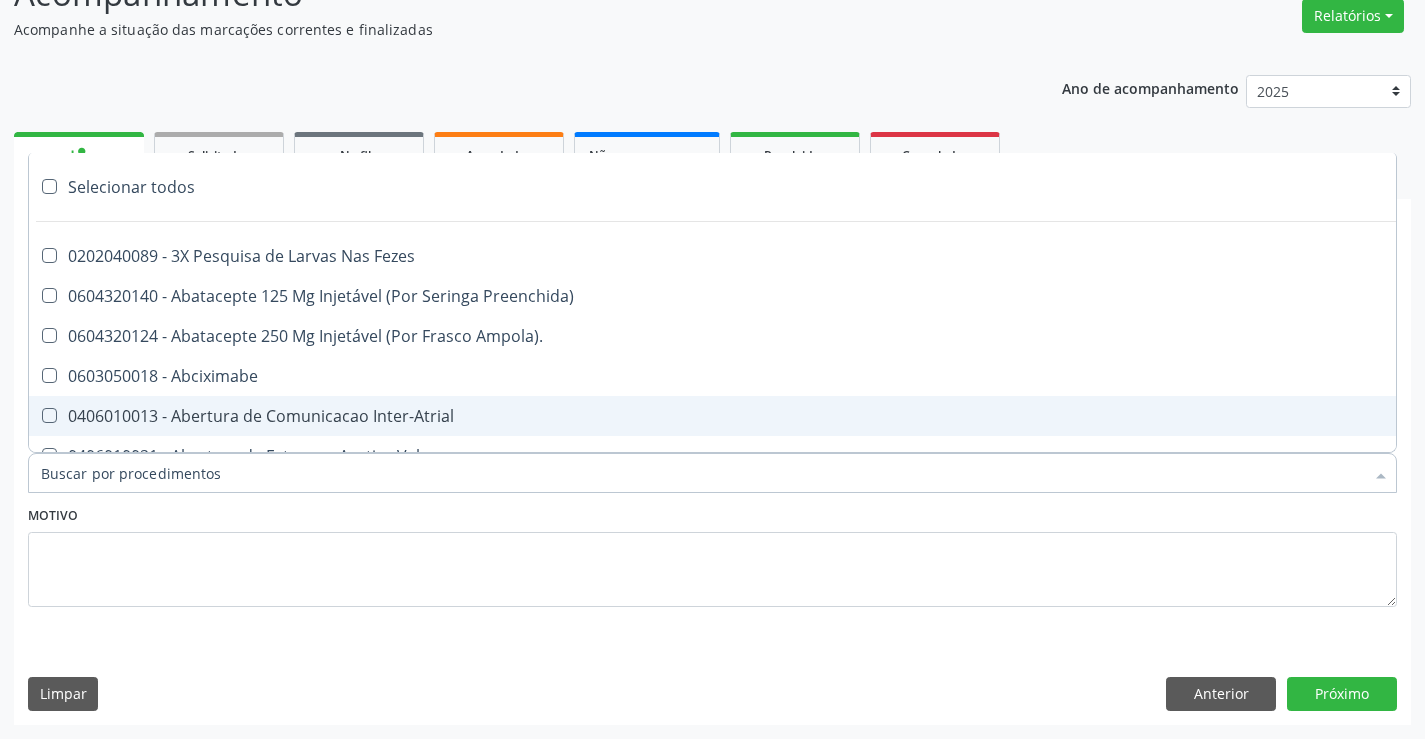 click at bounding box center [712, 473] 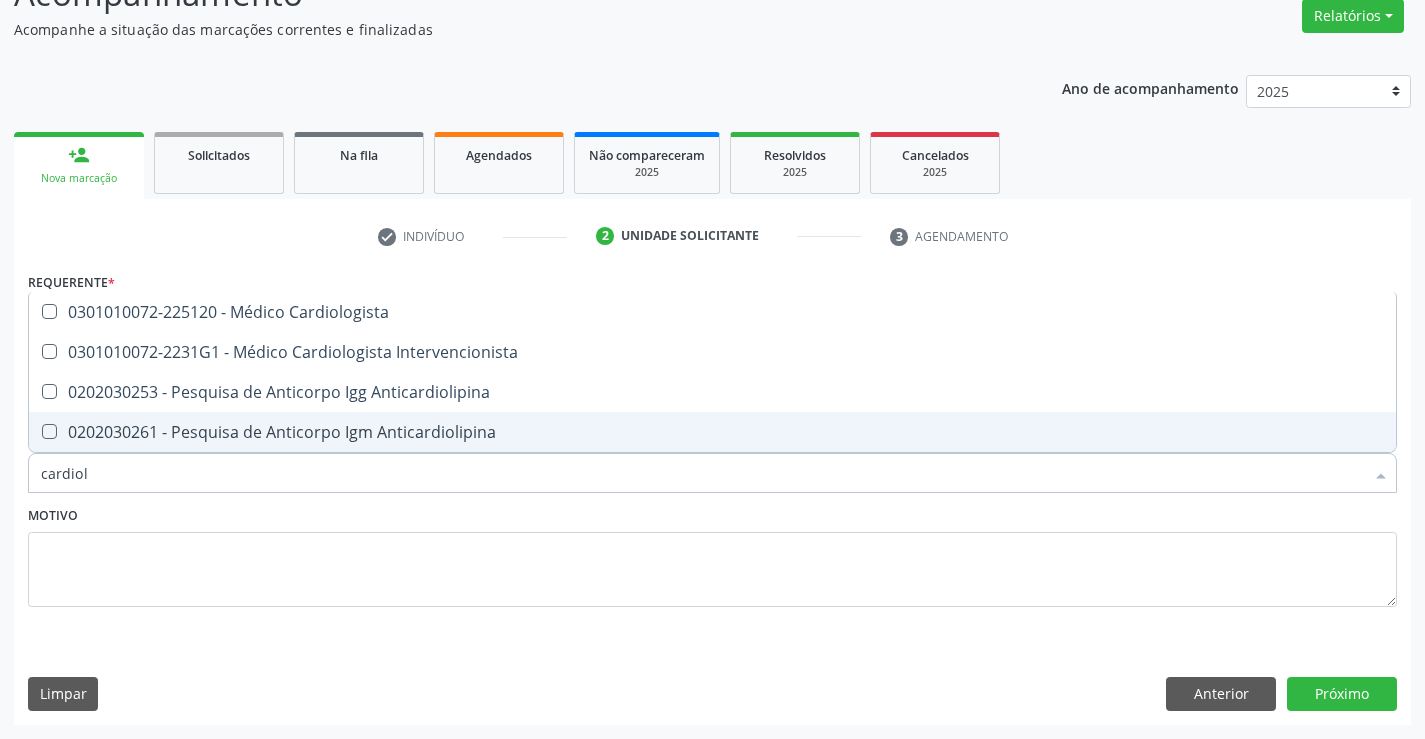type on "cardiolo" 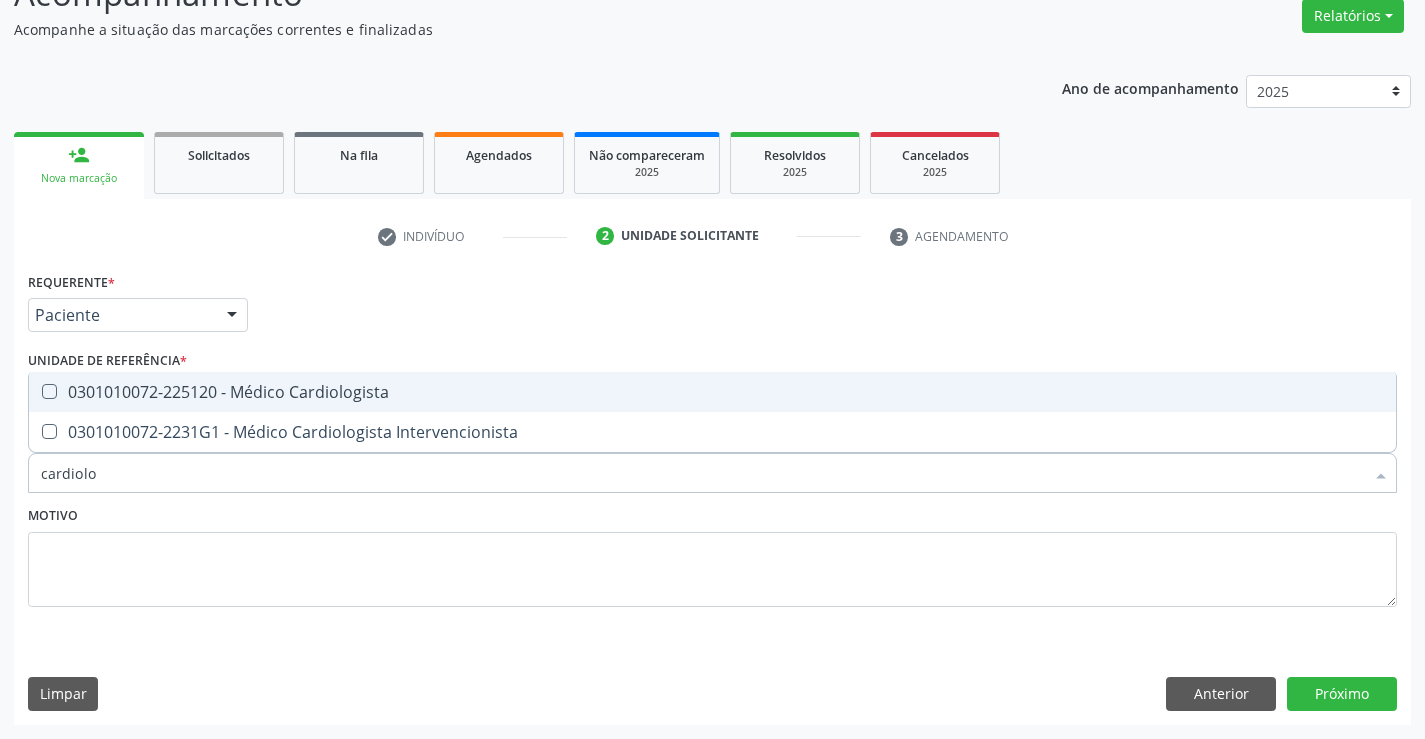 click on "0301010072-225120 - Médico Cardiologista" at bounding box center [712, 392] 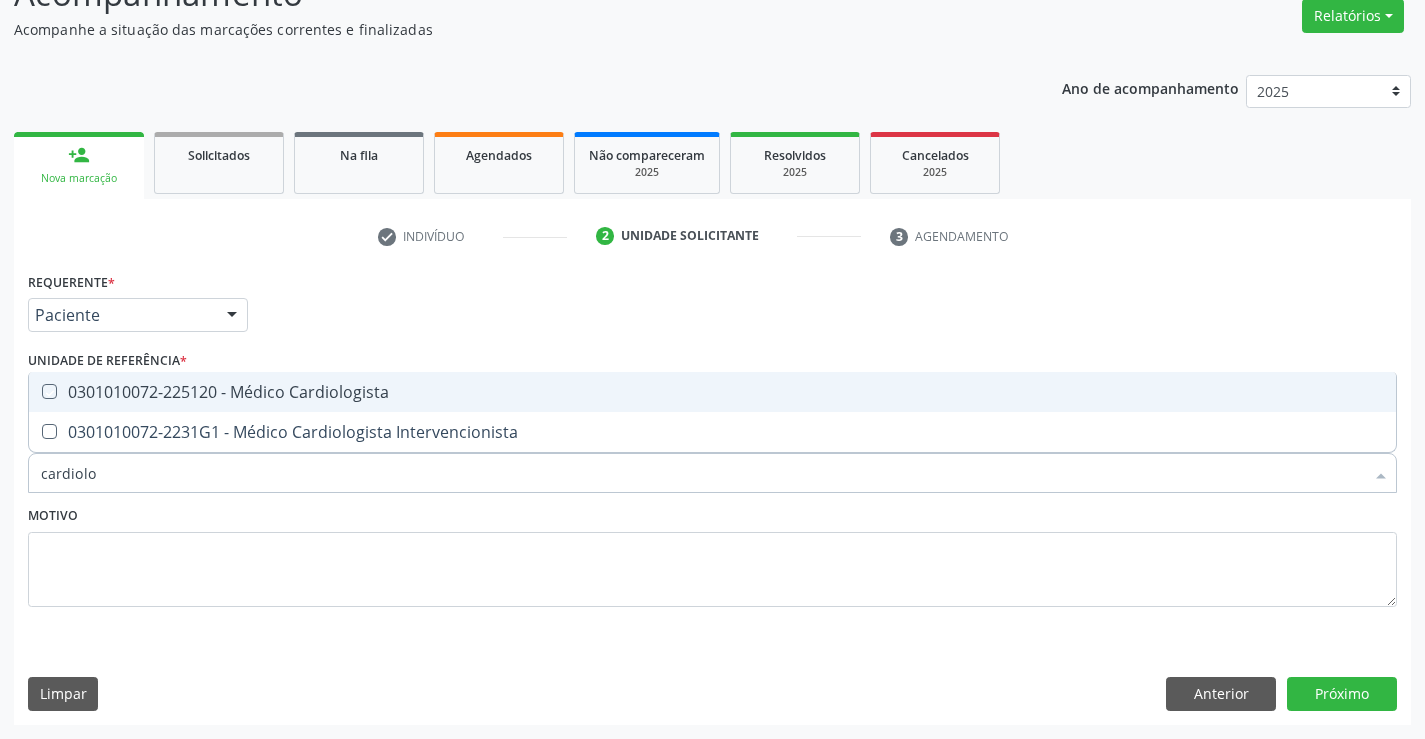 checkbox on "true" 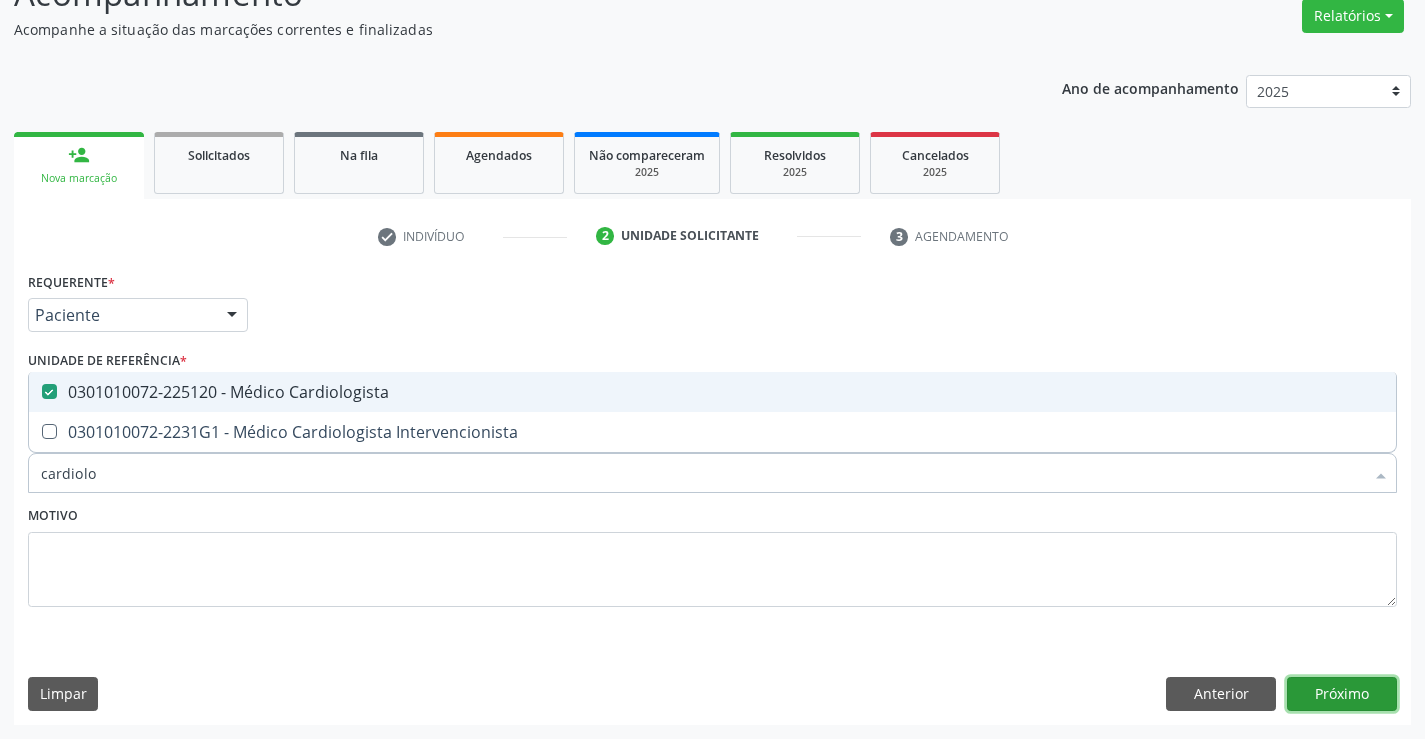 click on "Próximo" at bounding box center (1342, 694) 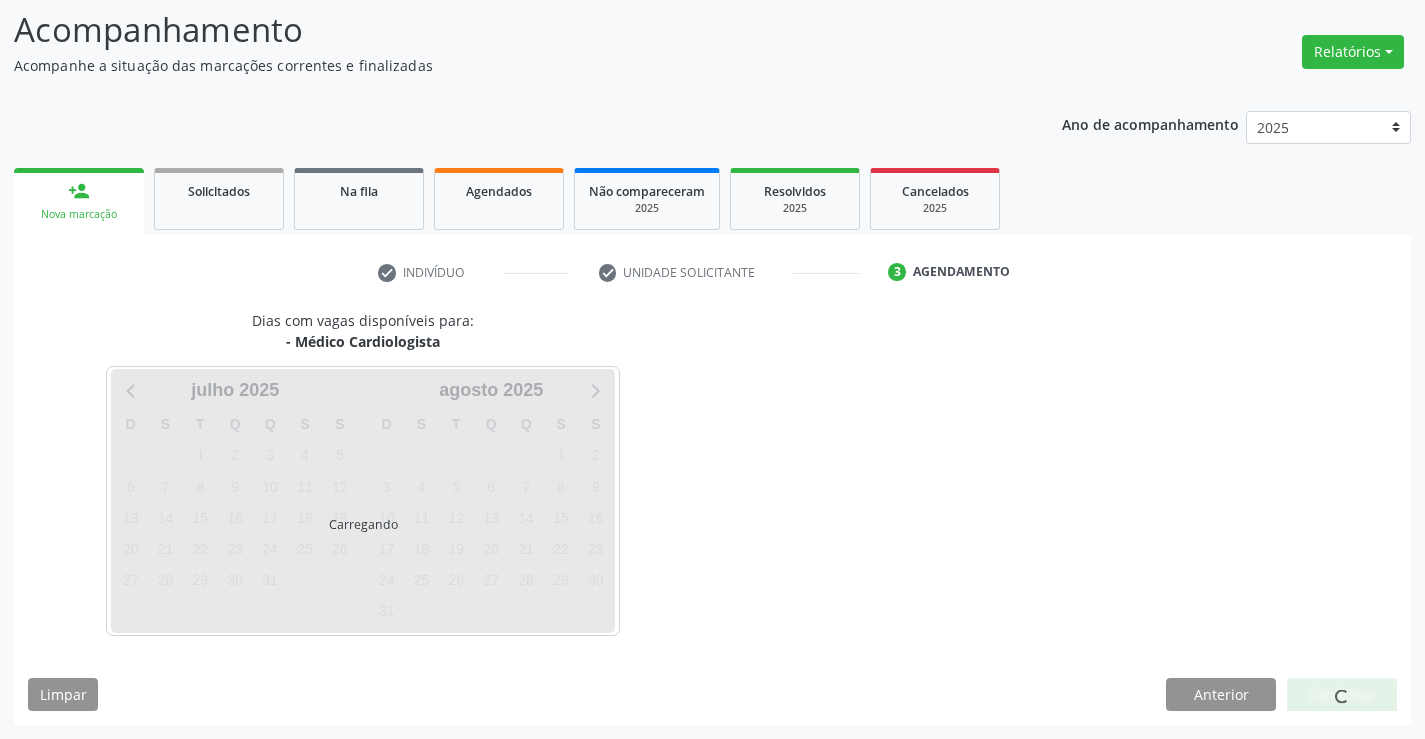scroll, scrollTop: 131, scrollLeft: 0, axis: vertical 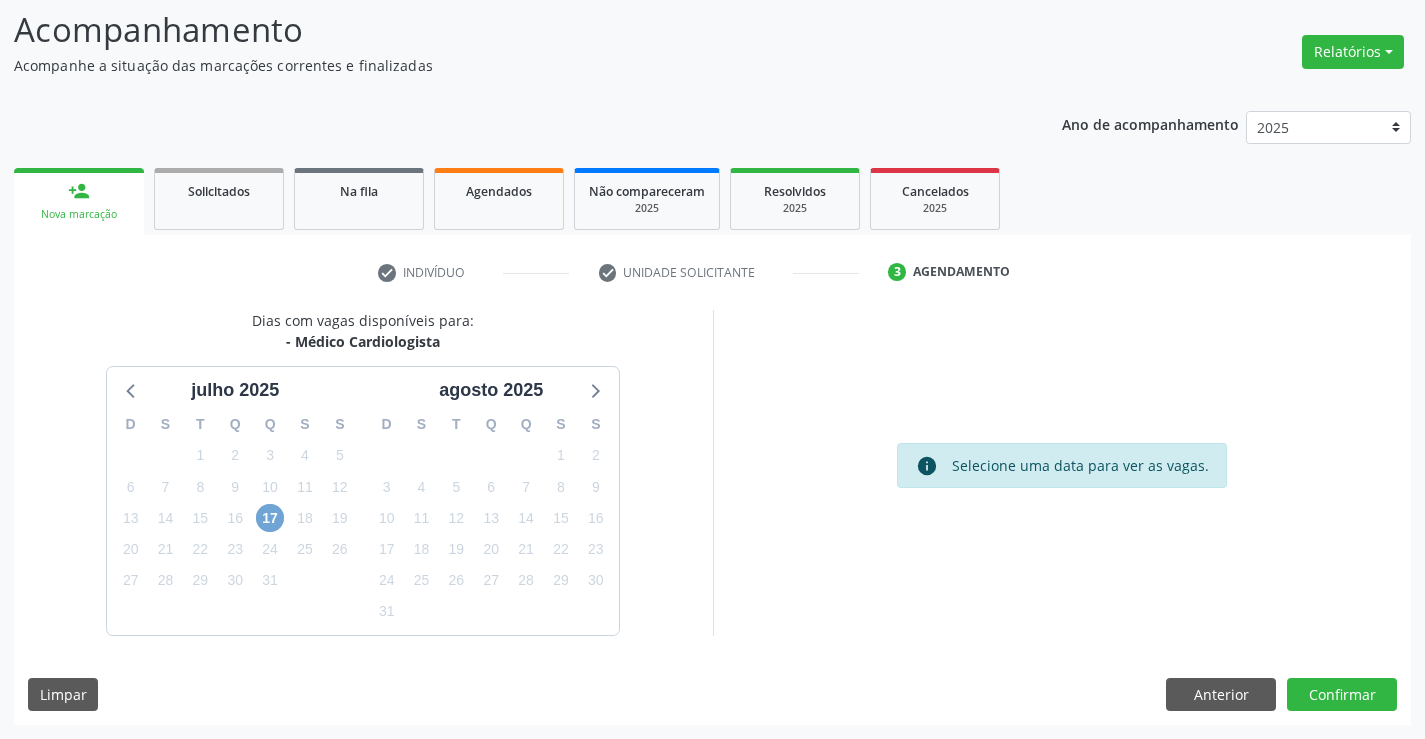 click on "17" at bounding box center [270, 518] 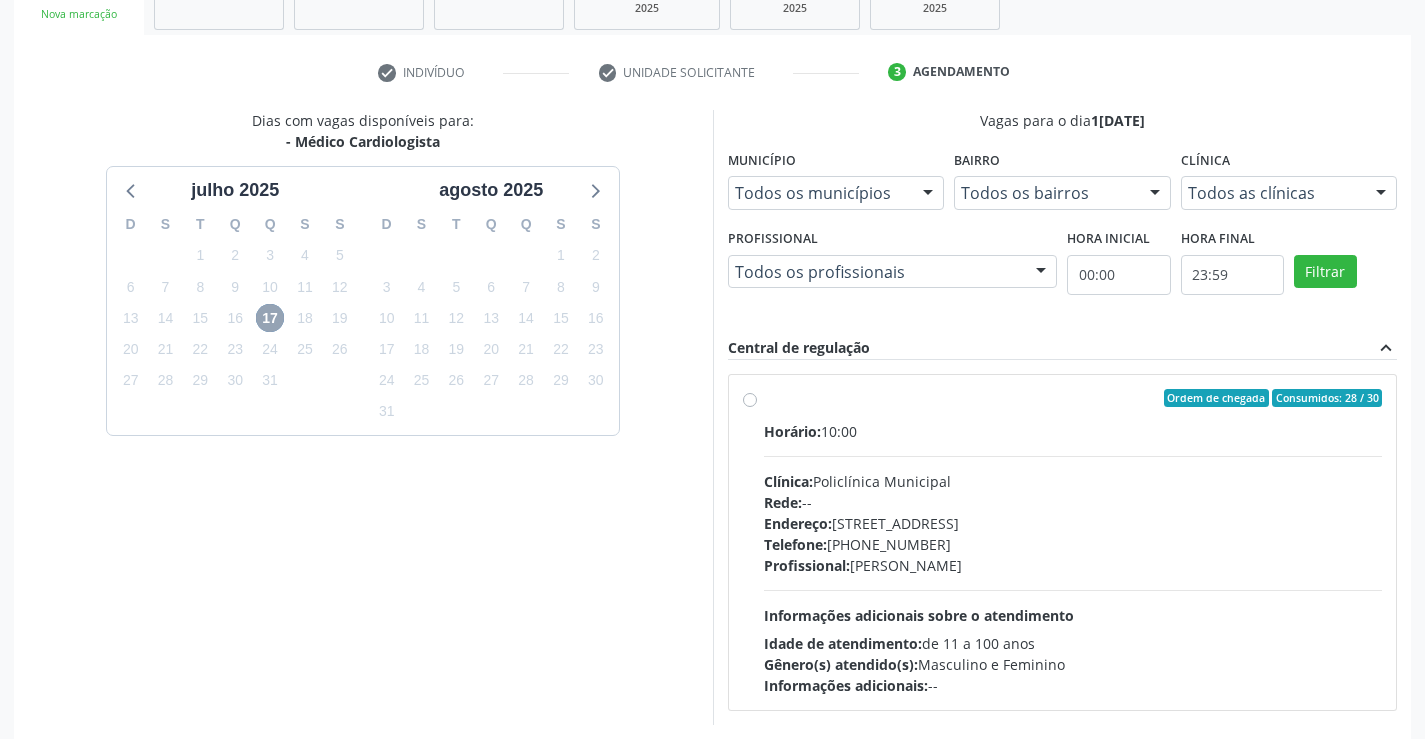 scroll, scrollTop: 420, scrollLeft: 0, axis: vertical 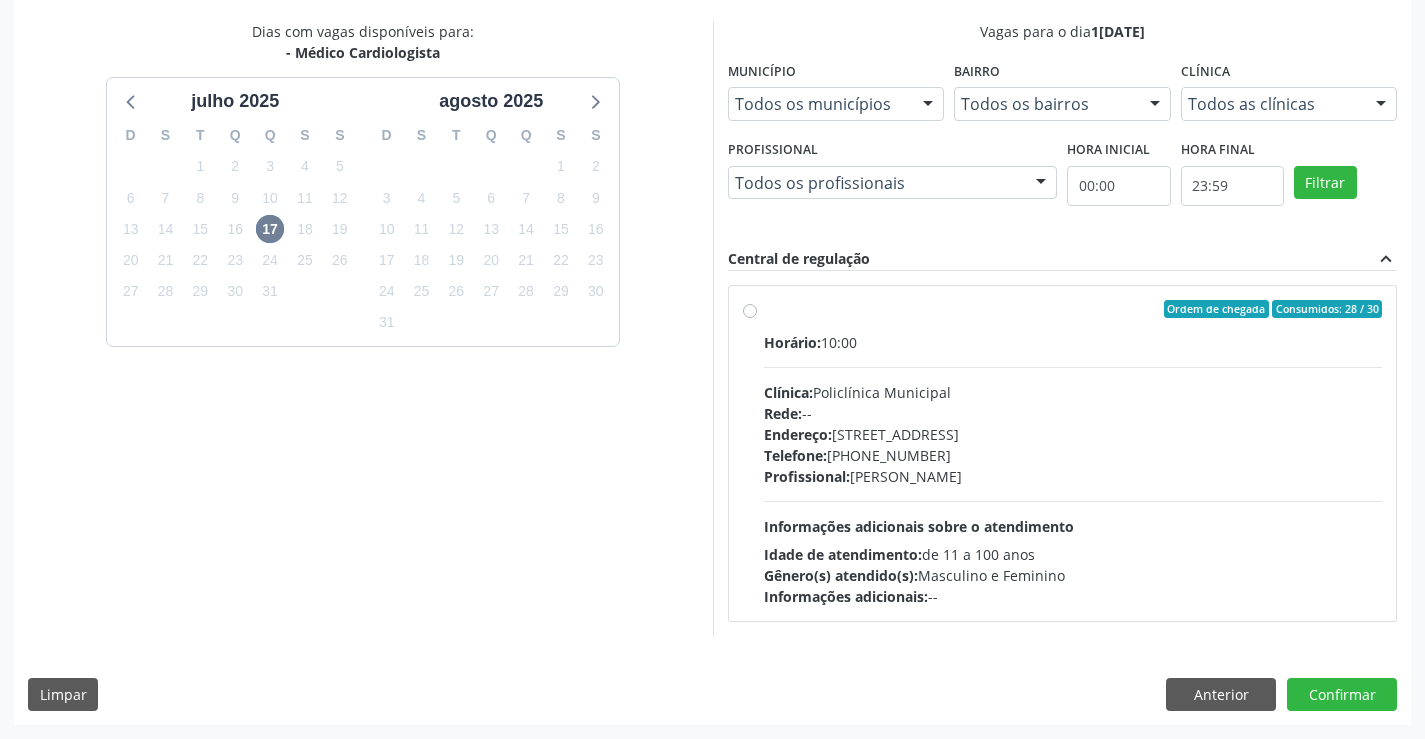 click on "Ordem de chegada
Consumidos: 28 / 30
Horário:   10:00
Clínica:  Policlínica Municipal
Rede:
--
Endereço:   [STREET_ADDRESS]
Telefone:   [PHONE_NUMBER]
Profissional:
[PERSON_NAME]
Informações adicionais sobre o atendimento
Idade de atendimento:
de 11 a 100 anos
Gênero(s) atendido(s):
Masculino e Feminino
Informações adicionais:
--" at bounding box center (1073, 453) 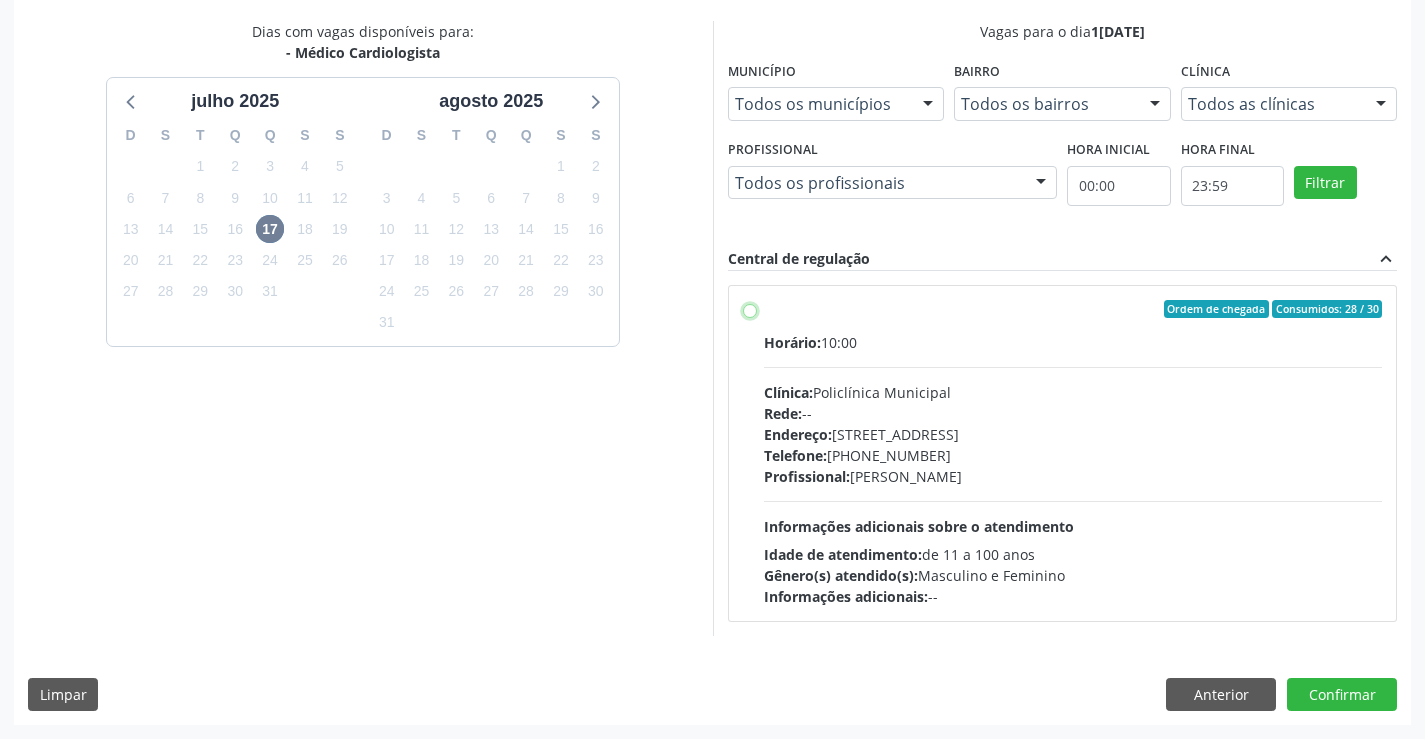 click on "Ordem de chegada
Consumidos: 28 / 30
Horário:   10:00
Clínica:  Policlínica Municipal
Rede:
--
Endereço:   [STREET_ADDRESS]
Telefone:   [PHONE_NUMBER]
Profissional:
[PERSON_NAME]
Informações adicionais sobre o atendimento
Idade de atendimento:
de 11 a 100 anos
Gênero(s) atendido(s):
Masculino e Feminino
Informações adicionais:
--" at bounding box center (750, 309) 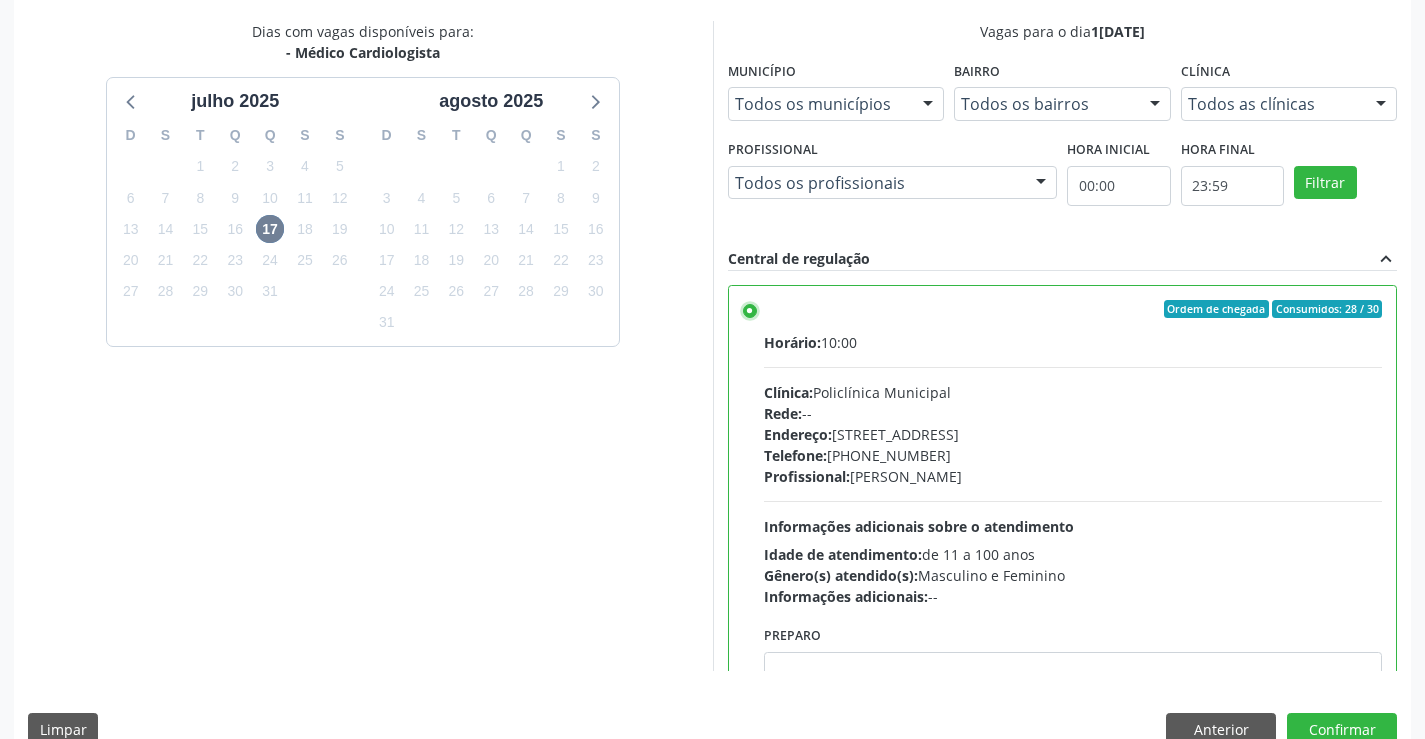 scroll, scrollTop: 456, scrollLeft: 0, axis: vertical 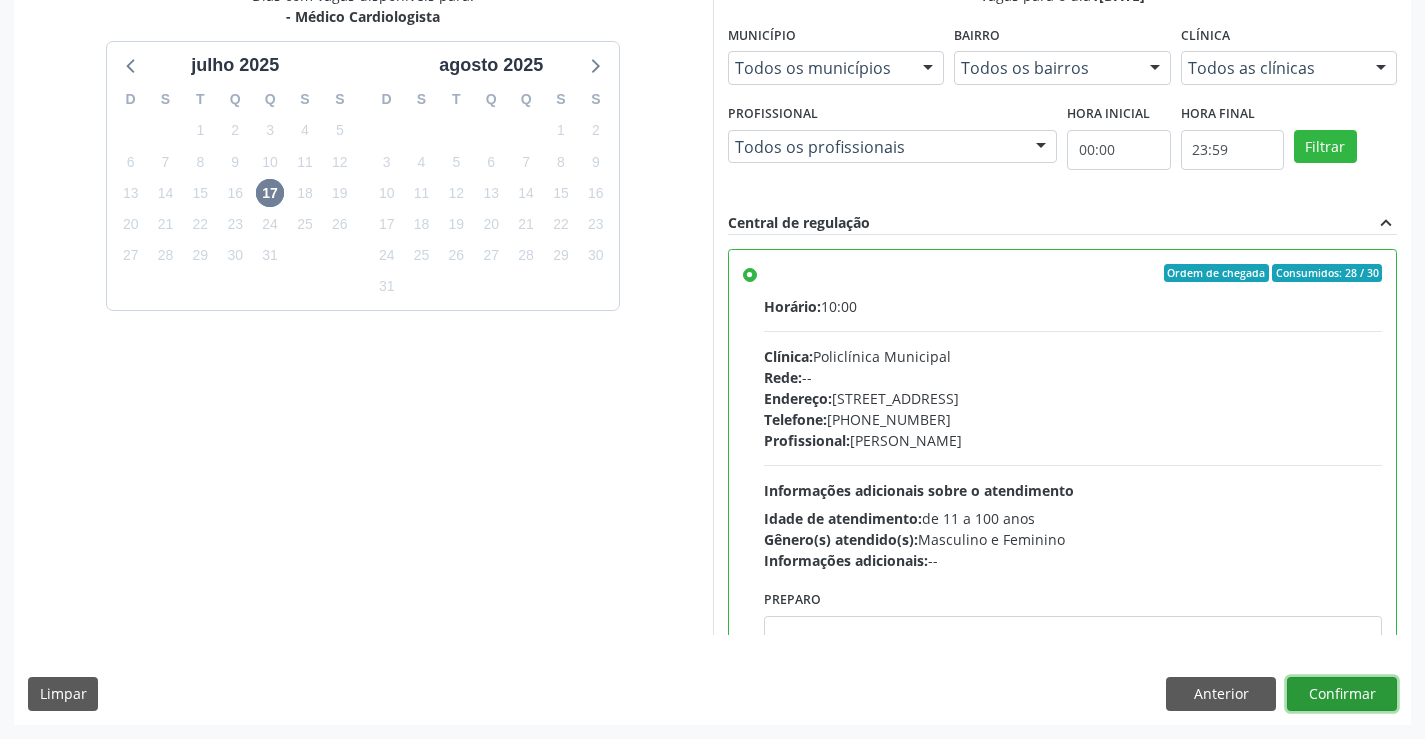 click on "Confirmar" at bounding box center (1342, 694) 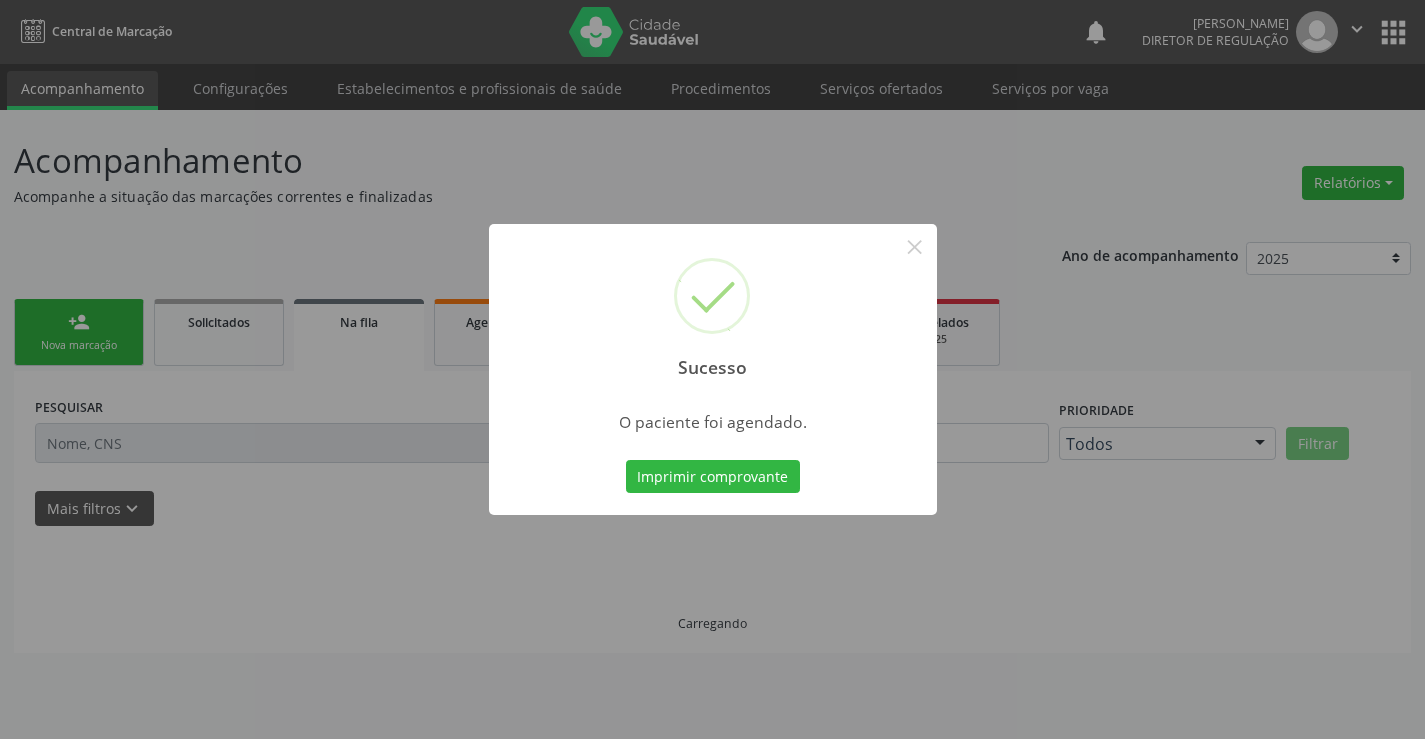 scroll, scrollTop: 0, scrollLeft: 0, axis: both 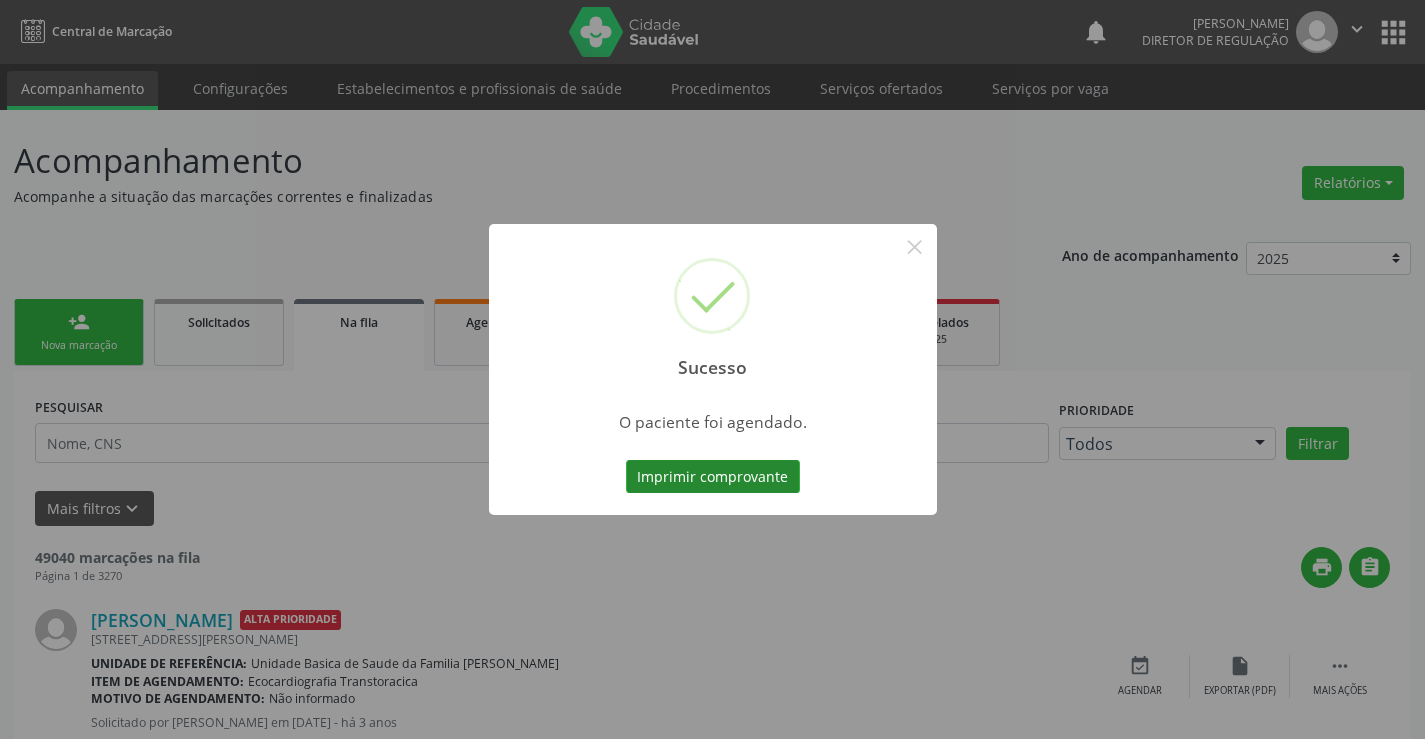 click on "Imprimir comprovante" at bounding box center (713, 477) 